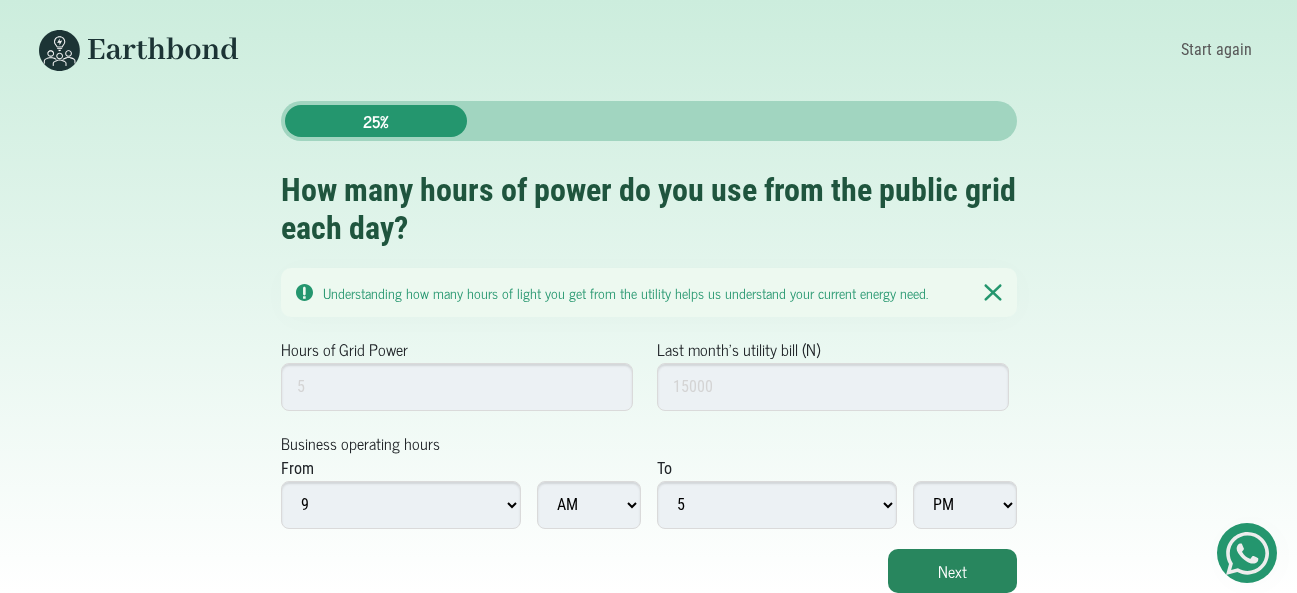 scroll, scrollTop: 0, scrollLeft: 0, axis: both 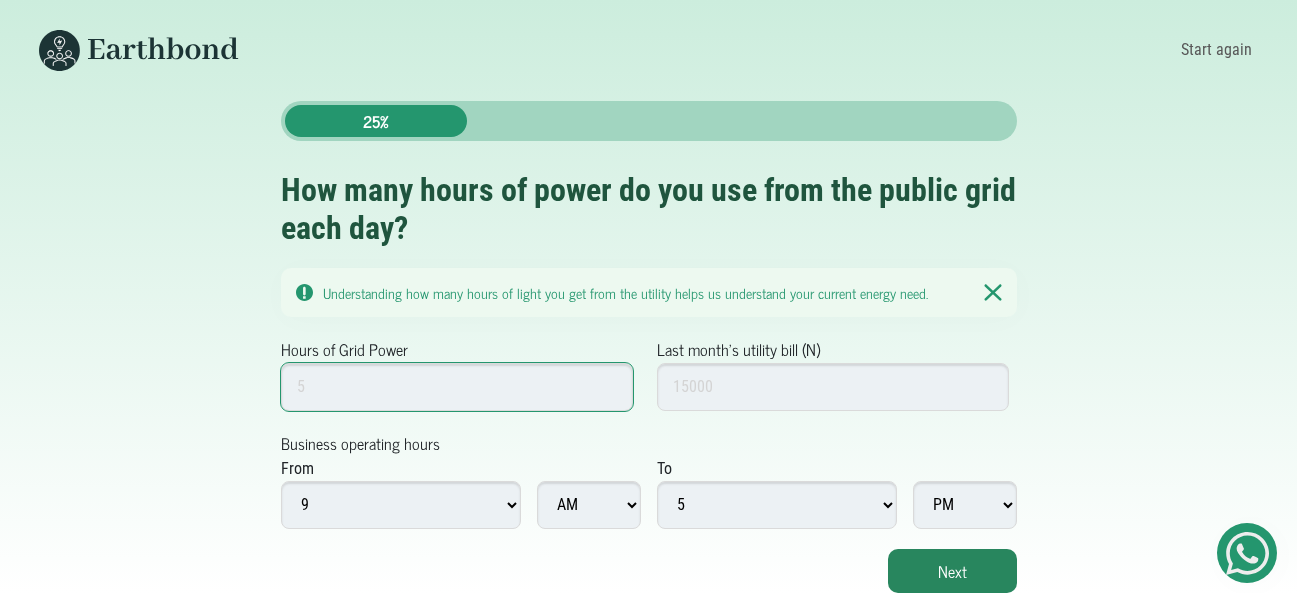 click on "Hours of Grid Power" at bounding box center (457, 387) 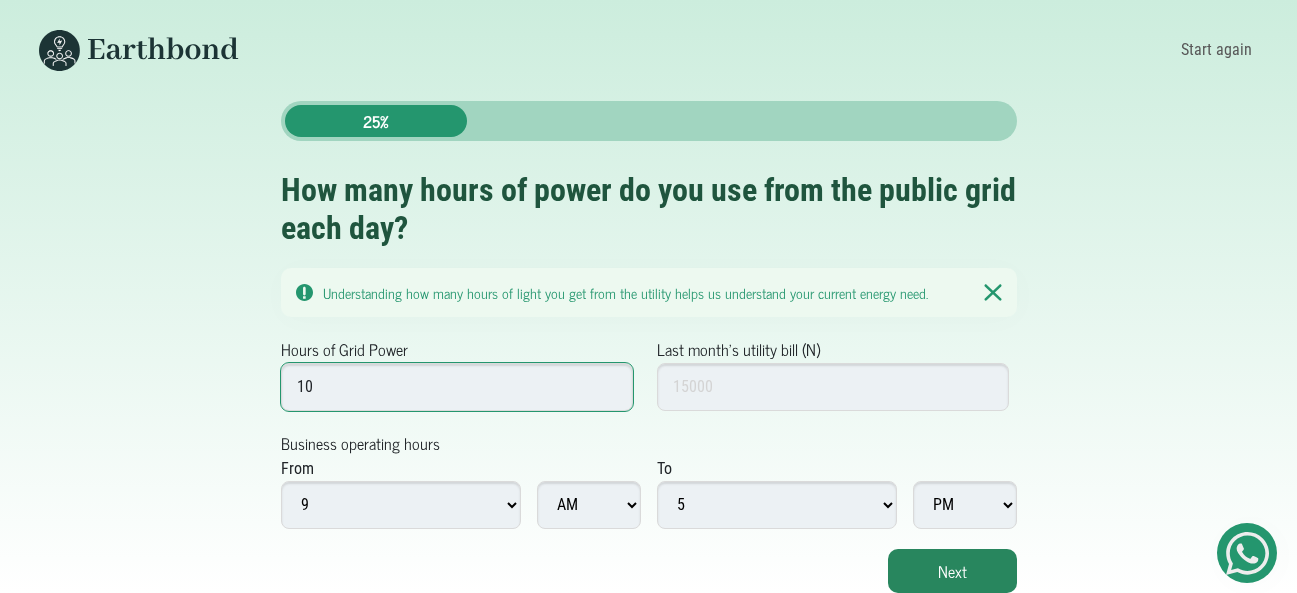 type on "10" 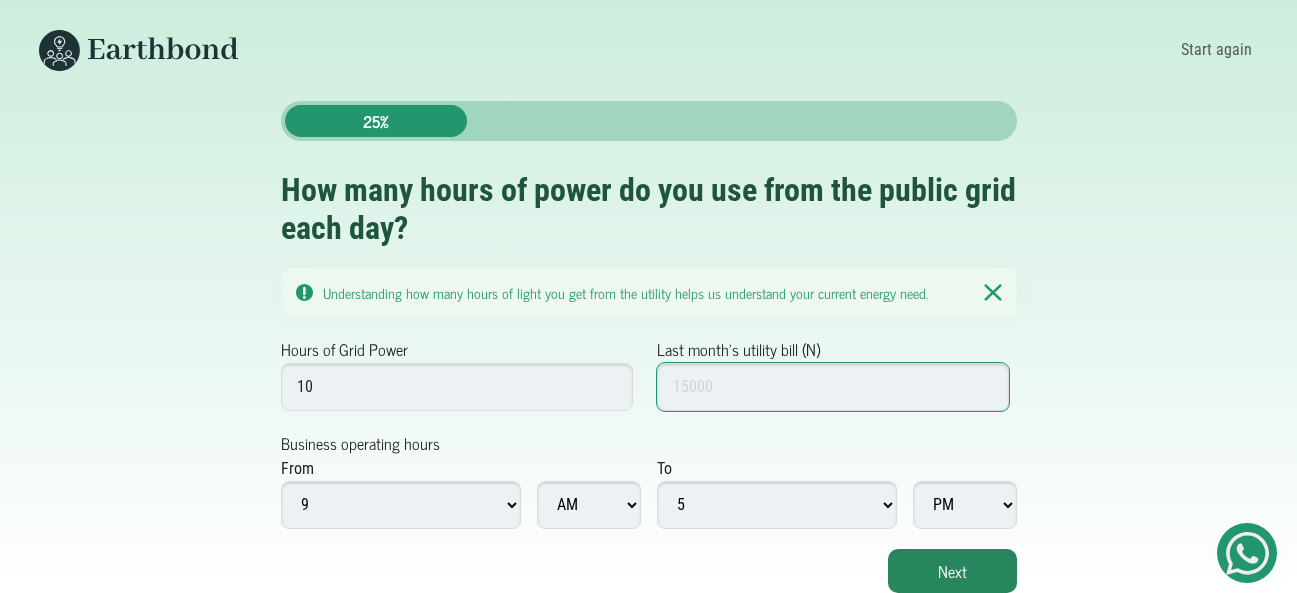 click on "Last month's utility bill (N)" at bounding box center (833, 387) 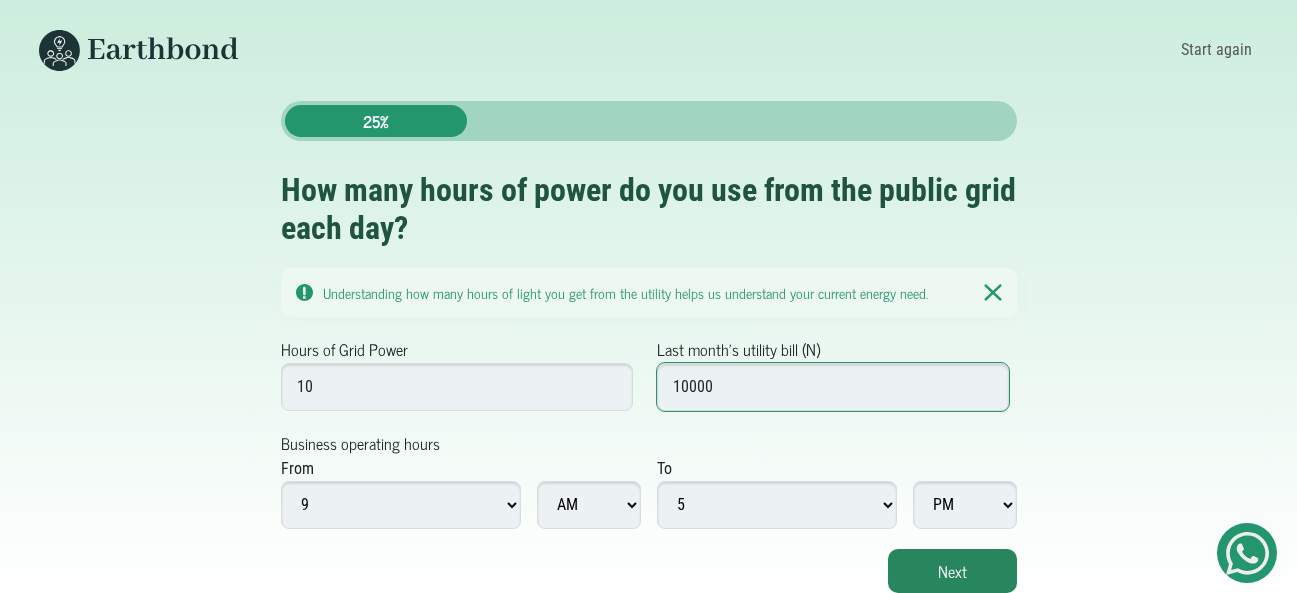 type on "10000" 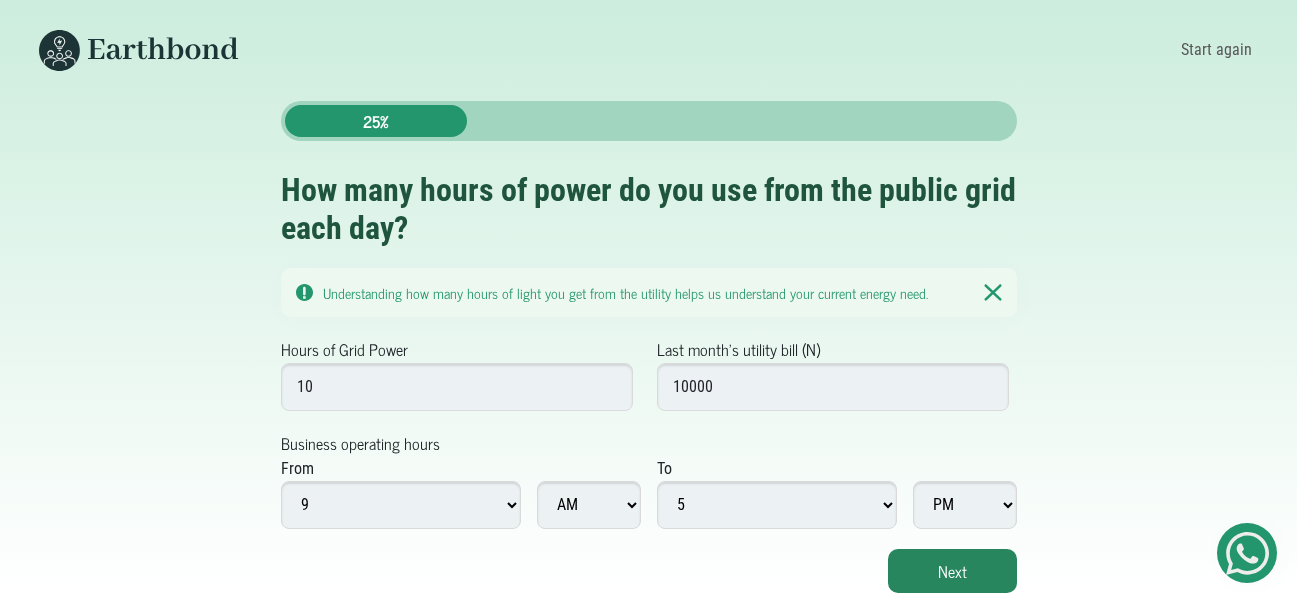 click on "1
2
3
4
5
6
7
8
9
10
11
12" at bounding box center [401, 505] 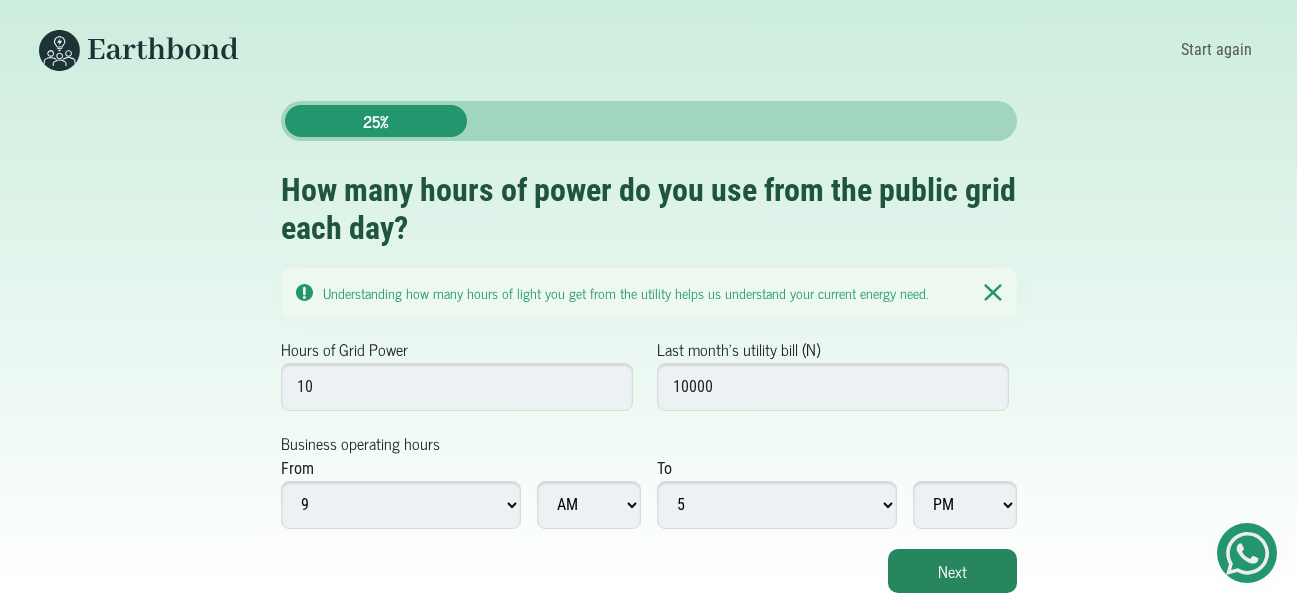 select on "12" 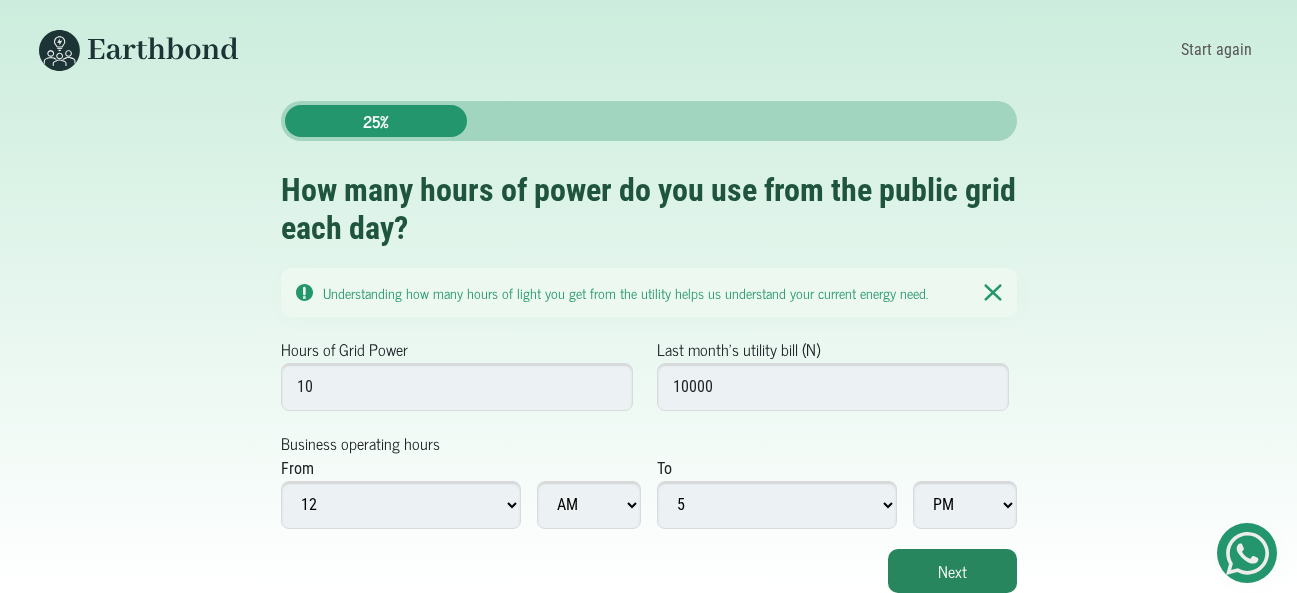 click on "1
2
3
4
5
6
7
8
9
10
11
12" at bounding box center [401, 505] 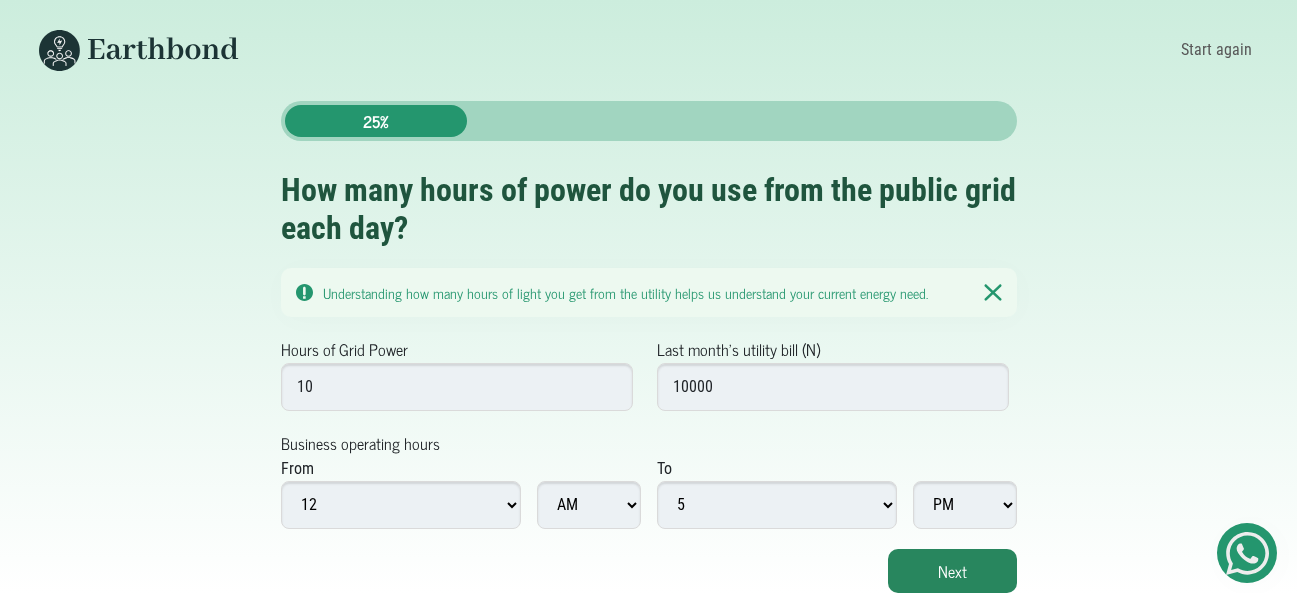 drag, startPoint x: 889, startPoint y: 501, endPoint x: 893, endPoint y: 513, distance: 12.649111 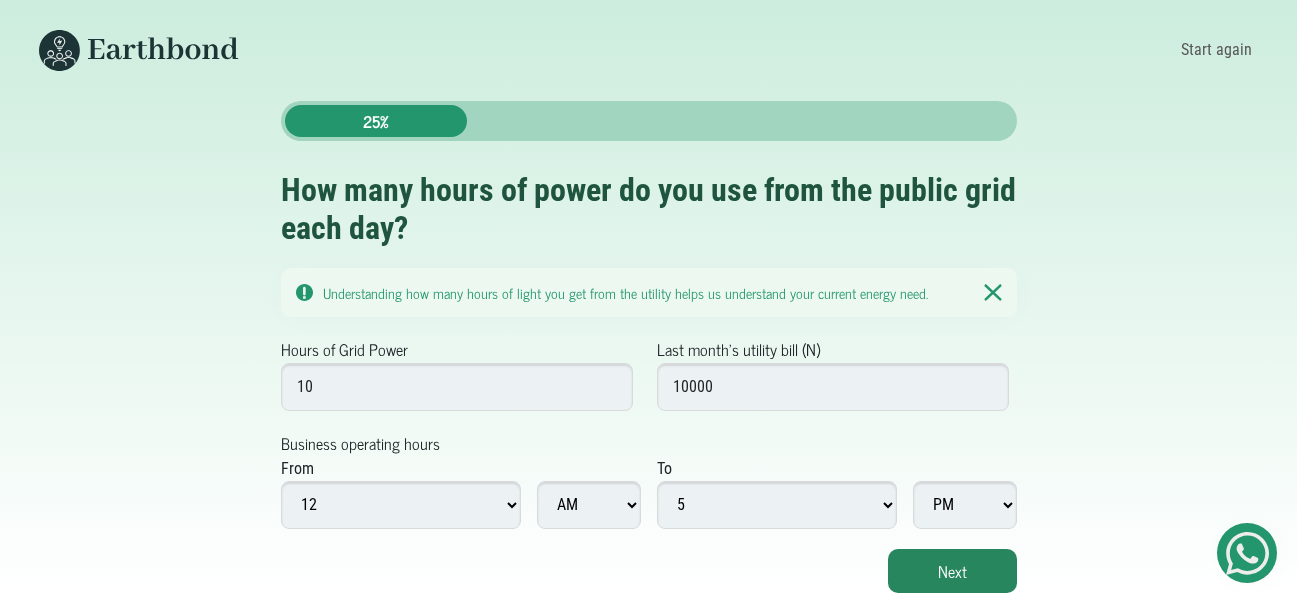 select on "12" 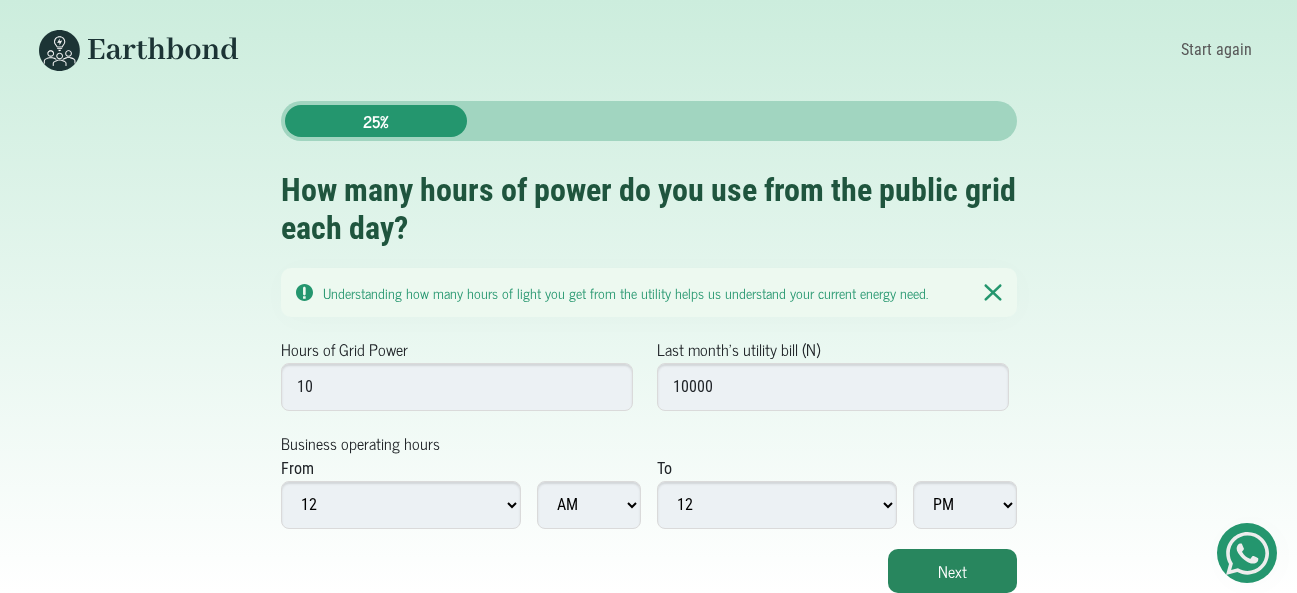 click on "1
2
3
4
5
6
7
8
9
10
11
12" at bounding box center (777, 505) 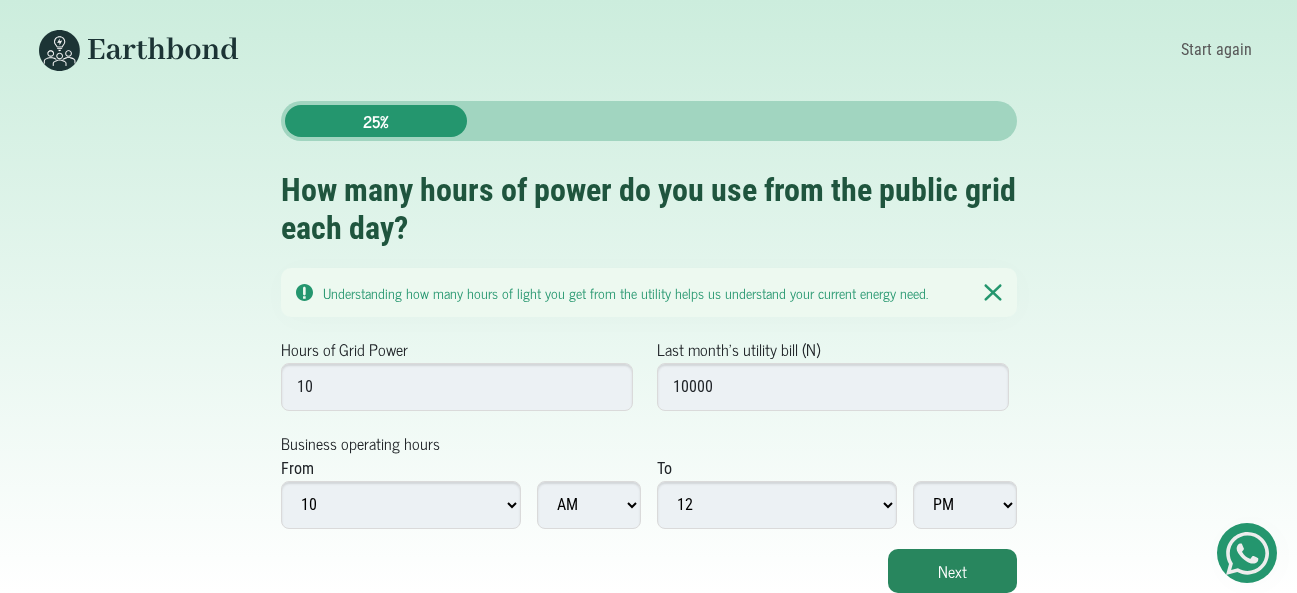 click on "1
2
3
4
5
6
7
8
9
10
11
12" at bounding box center (401, 505) 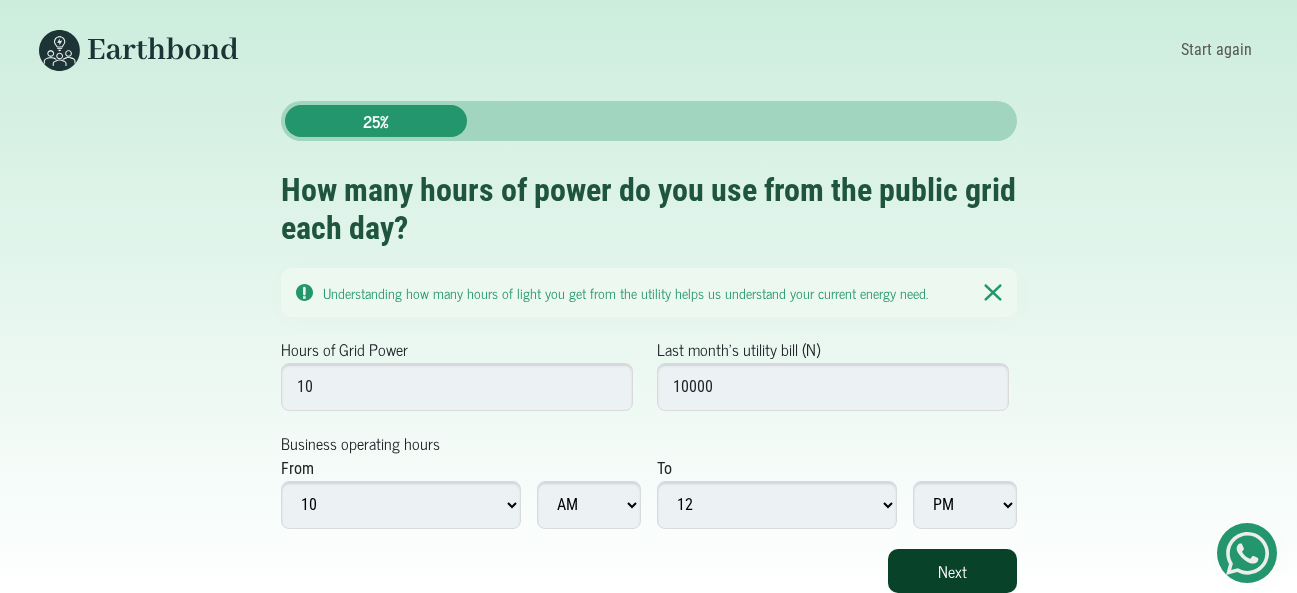click on "Next" at bounding box center [952, 571] 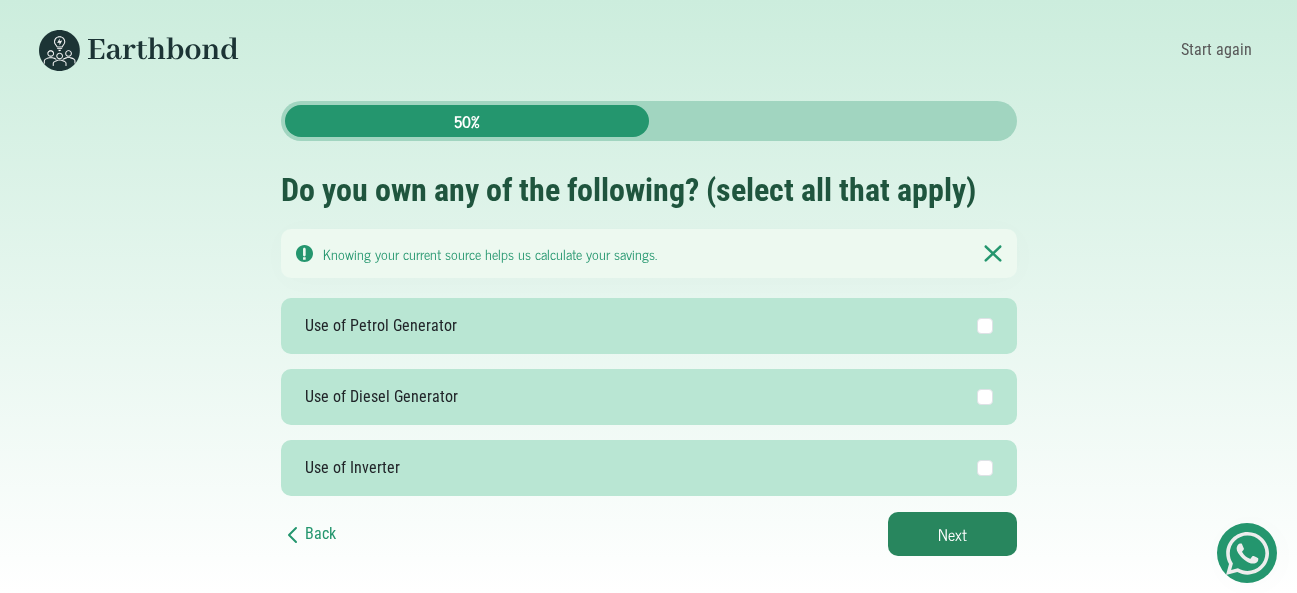 scroll, scrollTop: 0, scrollLeft: 0, axis: both 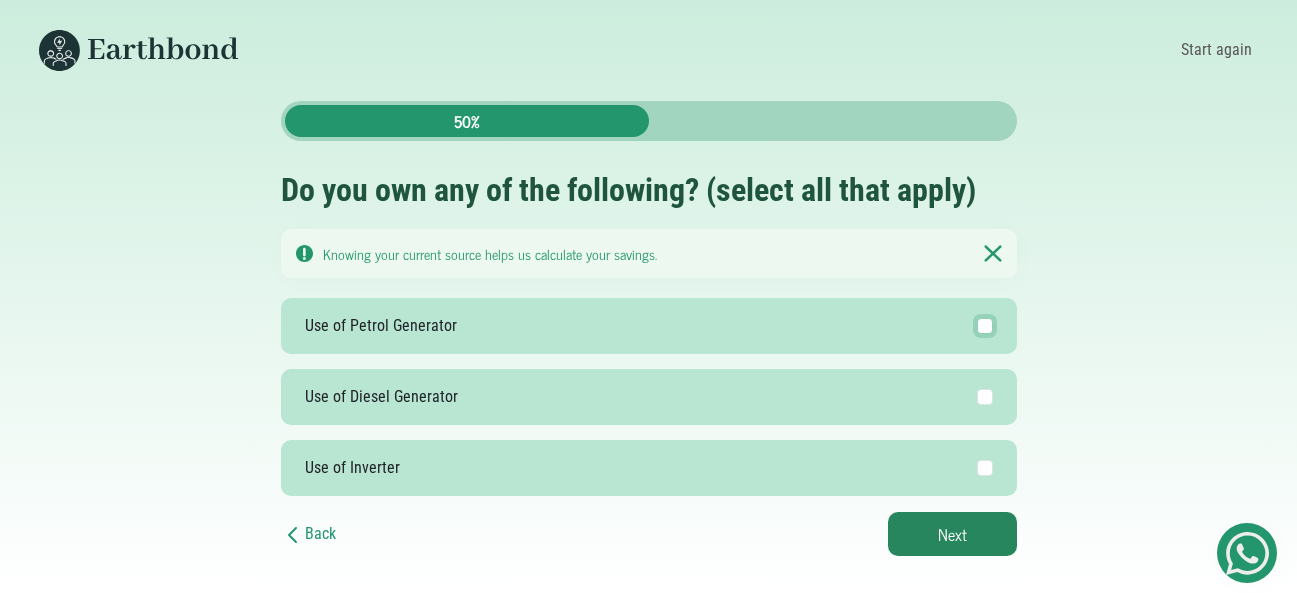 click on "Use of Petrol Generator" at bounding box center [985, 326] 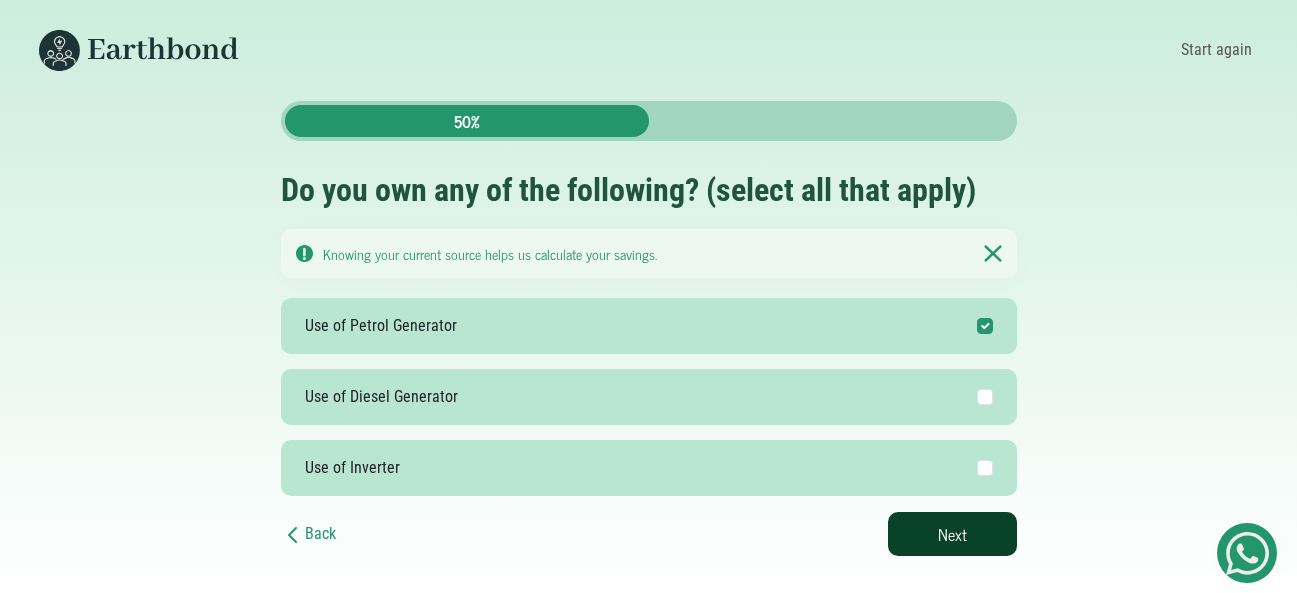 click on "Next" at bounding box center [952, 534] 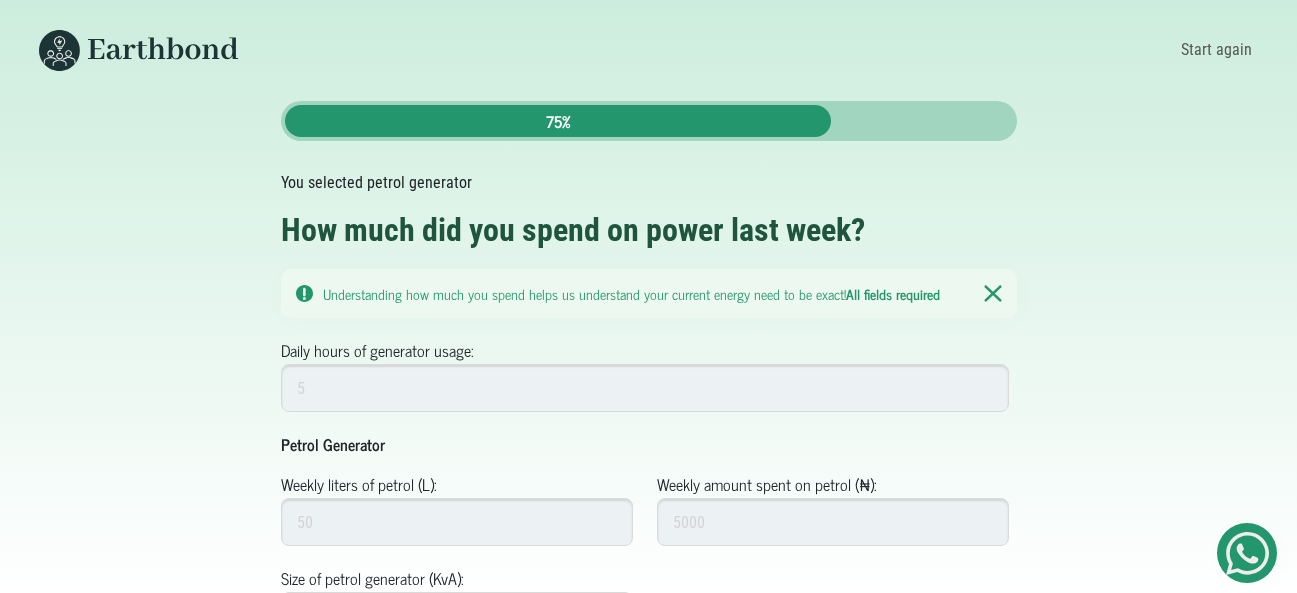 scroll, scrollTop: 0, scrollLeft: 0, axis: both 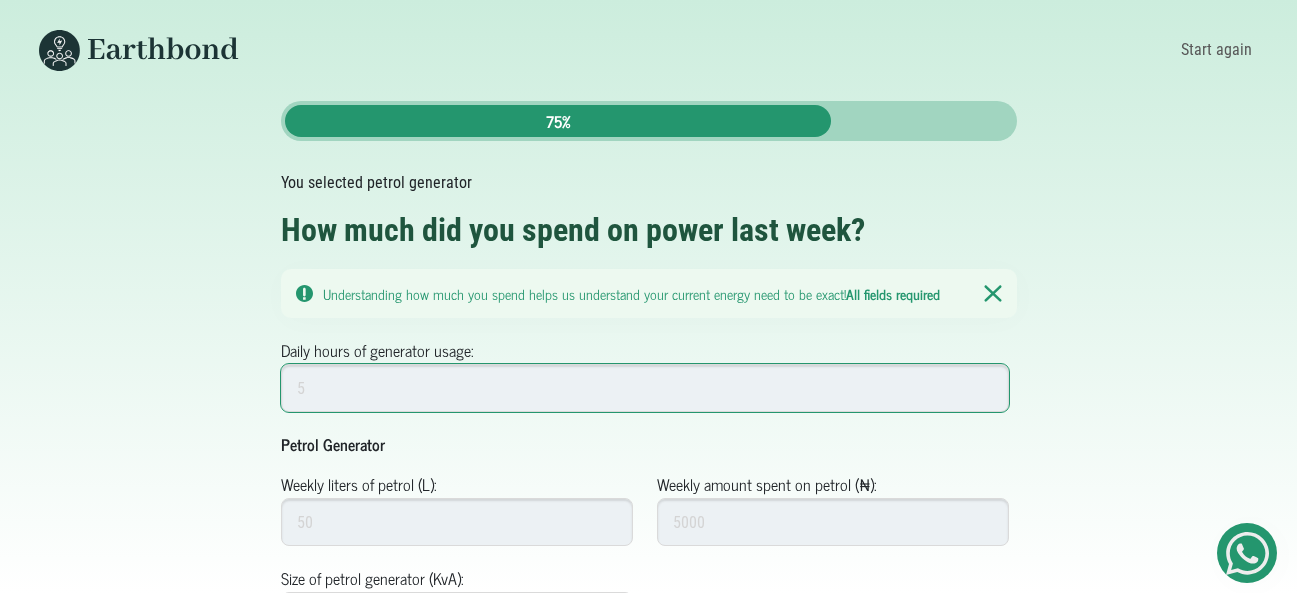 click on "Daily hours of generator usage:" at bounding box center (645, 388) 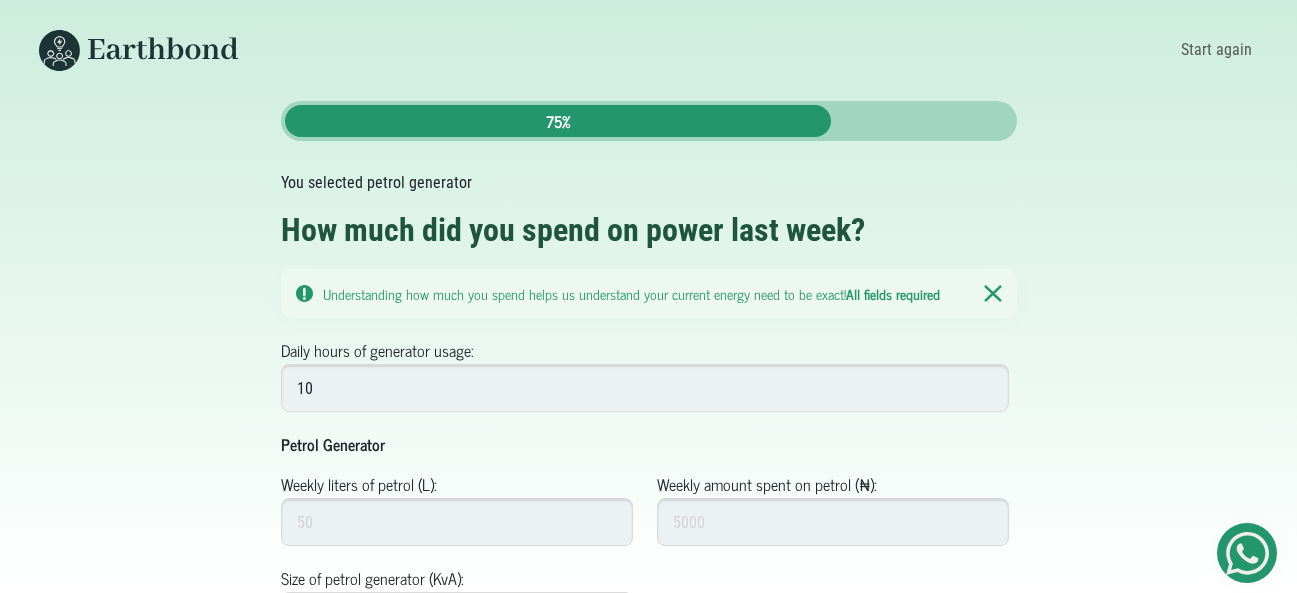 click on "Weekly amount spent on petrol (₦):" at bounding box center [833, 509] 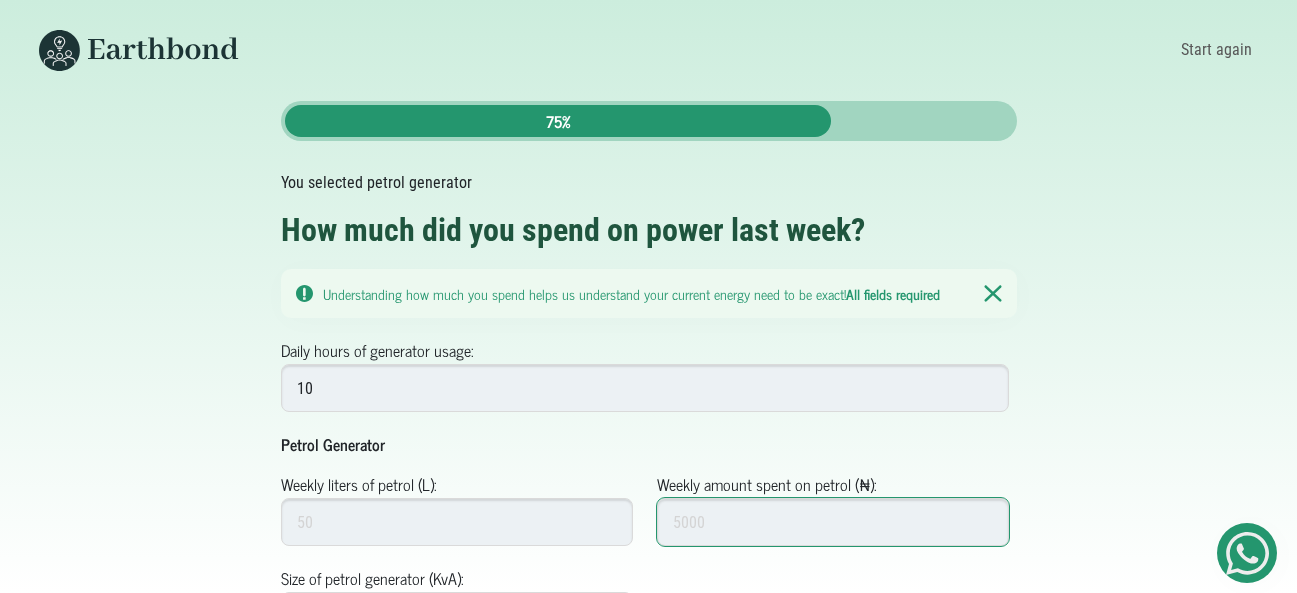 click on "Weekly amount spent on petrol (₦):" at bounding box center [833, 522] 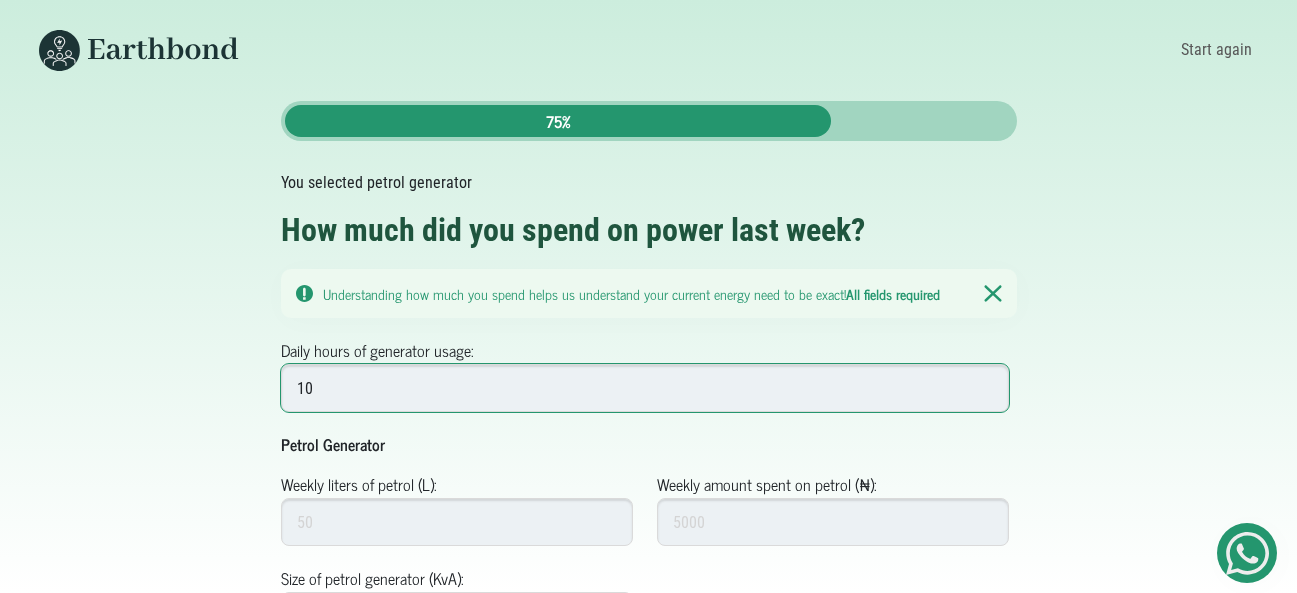 click on "10" at bounding box center (645, 388) 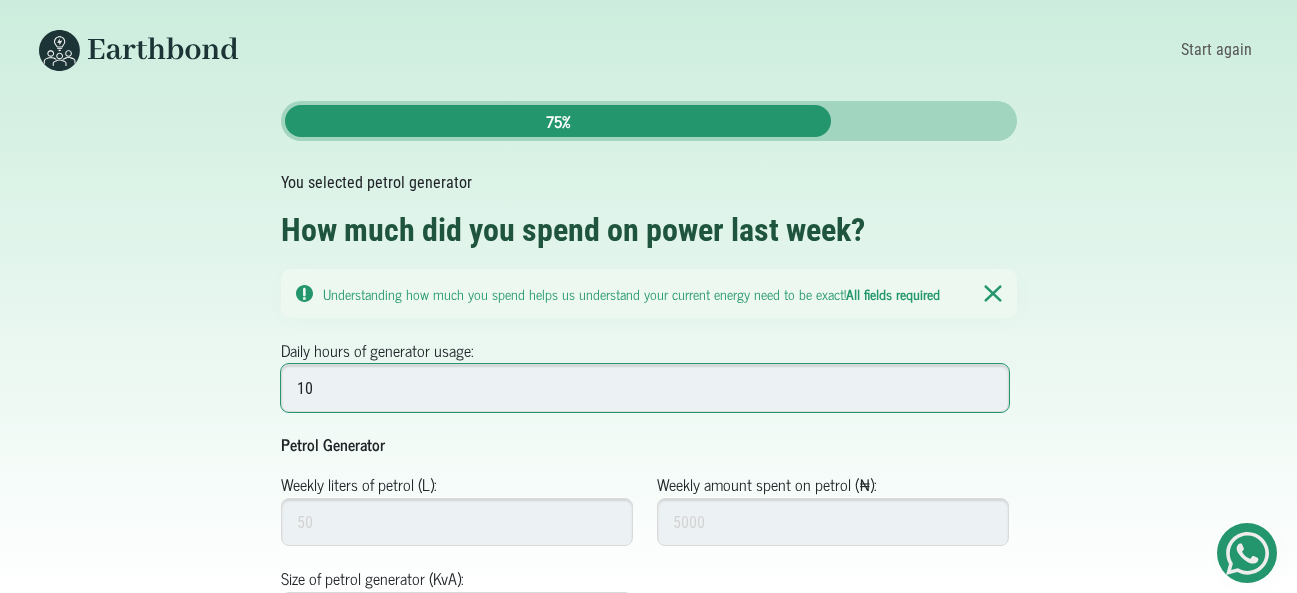 type on "1" 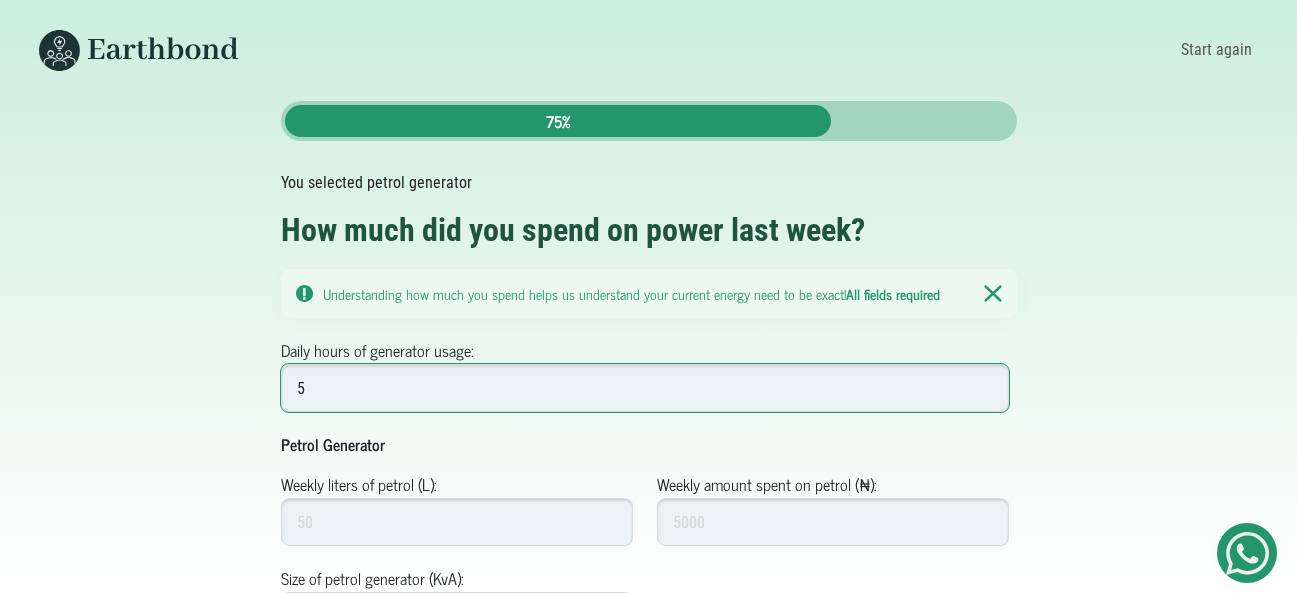 type on "5" 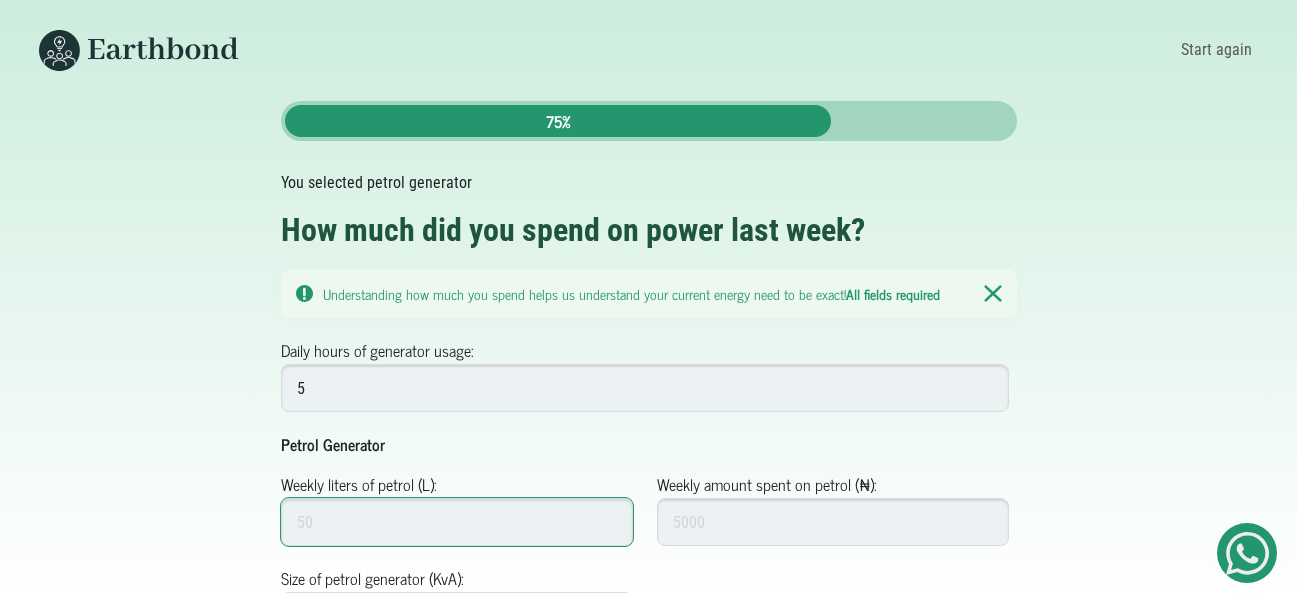click on "Weekly liters of petrol (L):" at bounding box center [457, 522] 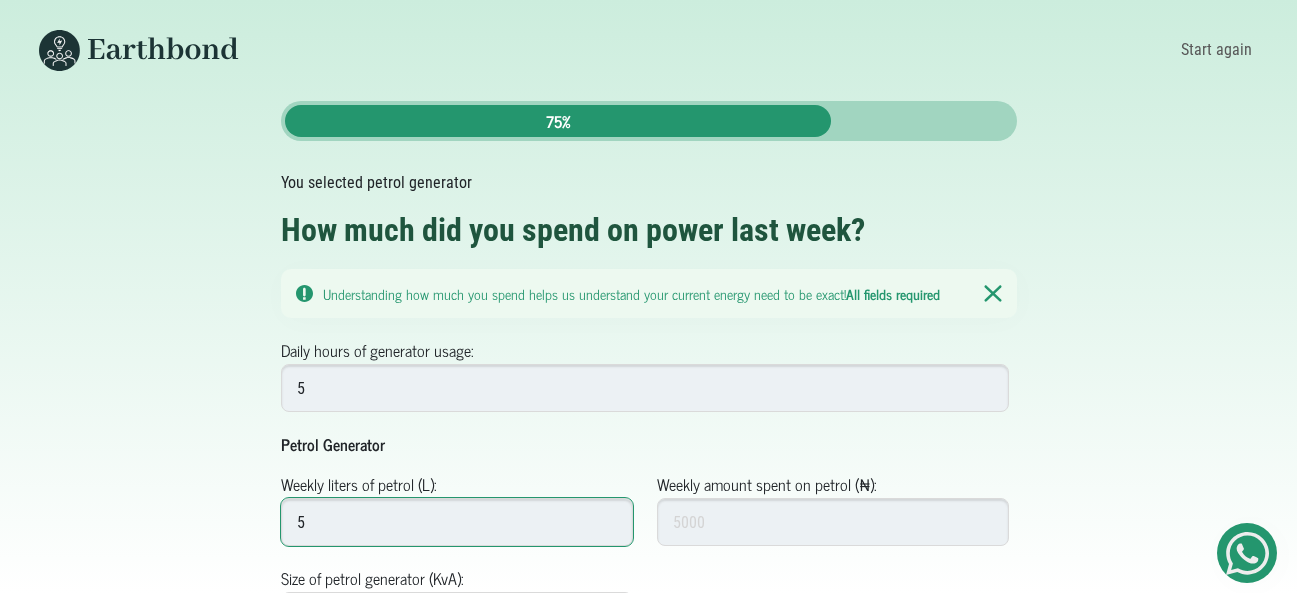 type on "5" 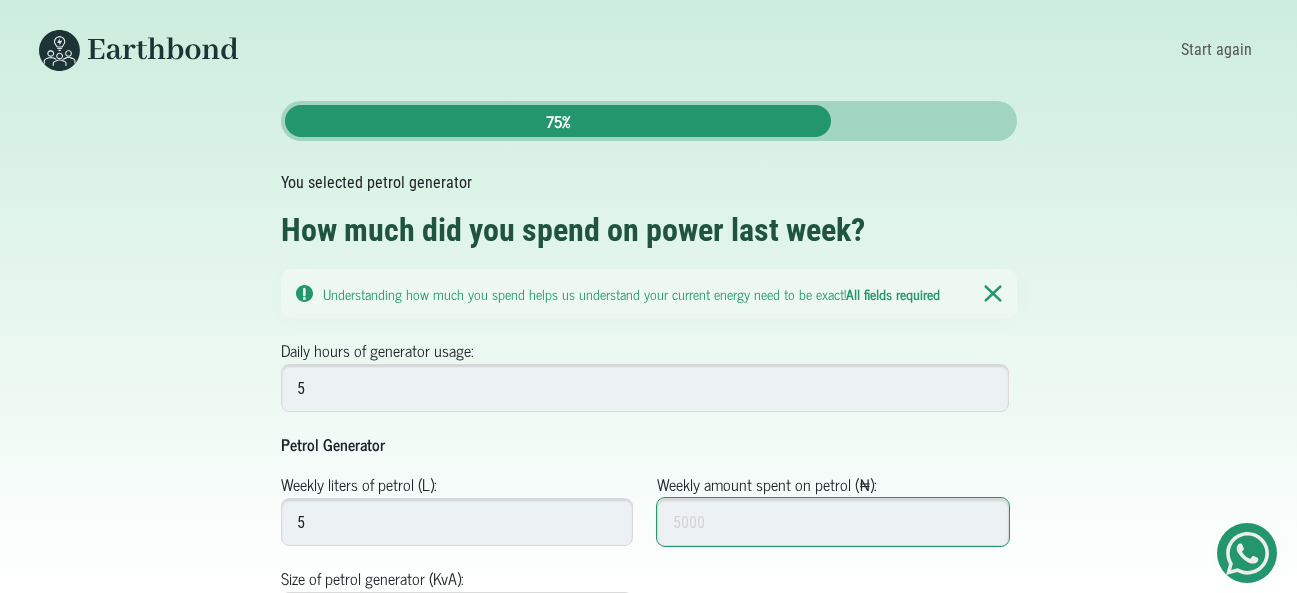click on "Weekly amount spent on petrol (₦):" at bounding box center (833, 522) 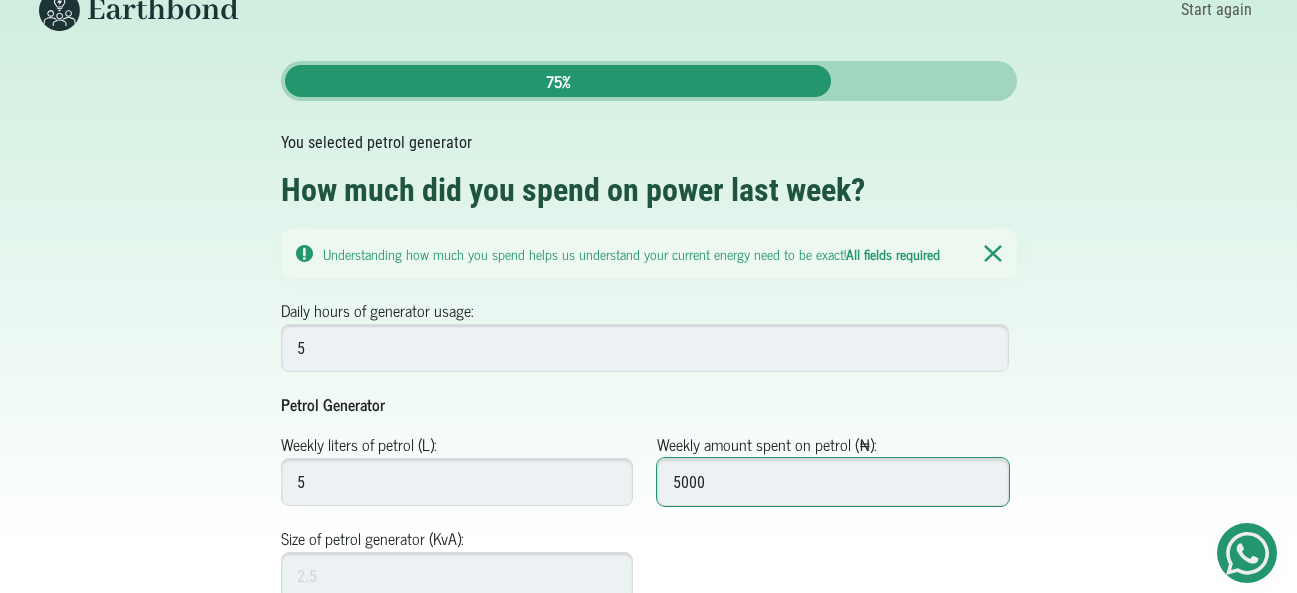 scroll, scrollTop: 127, scrollLeft: 0, axis: vertical 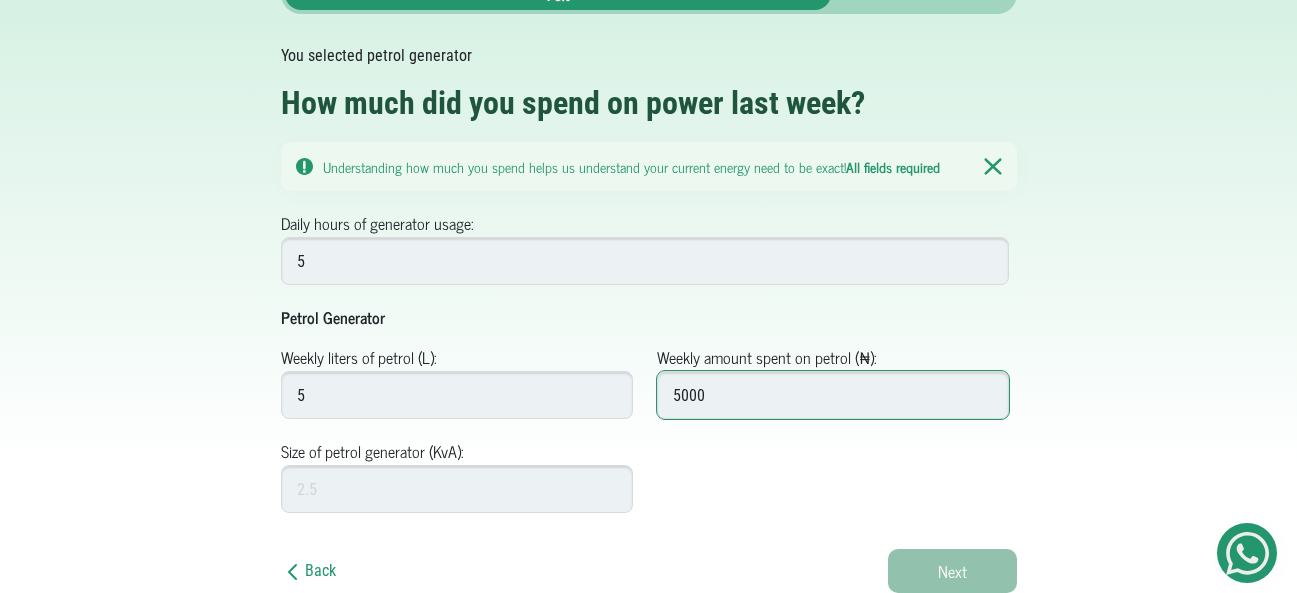 type on "5000" 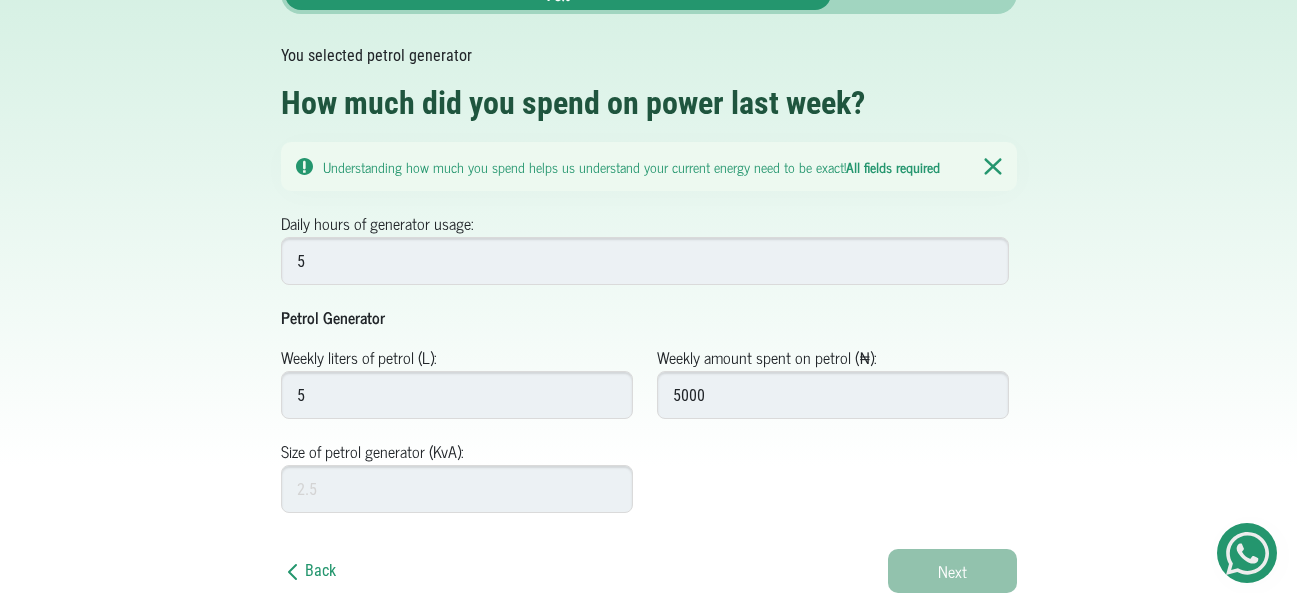 click on "Back
75%
You selected petrol generator
How much did you spend on power last week?
Understanding how much you spend helps us understand your current energy need to be exact!   All fields required
Daily hours of generator usage:
5
Petrol Generator
5 5000 Next" at bounding box center (649, 283) 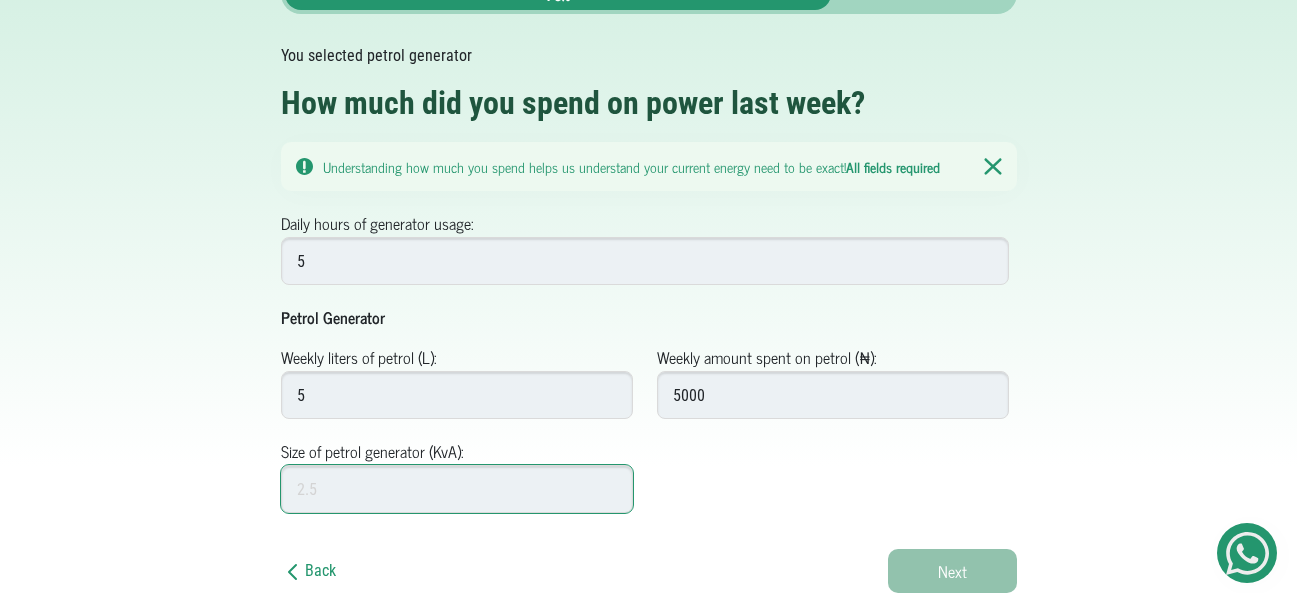 click on "Size of petrol generator (KvA):" at bounding box center [457, 489] 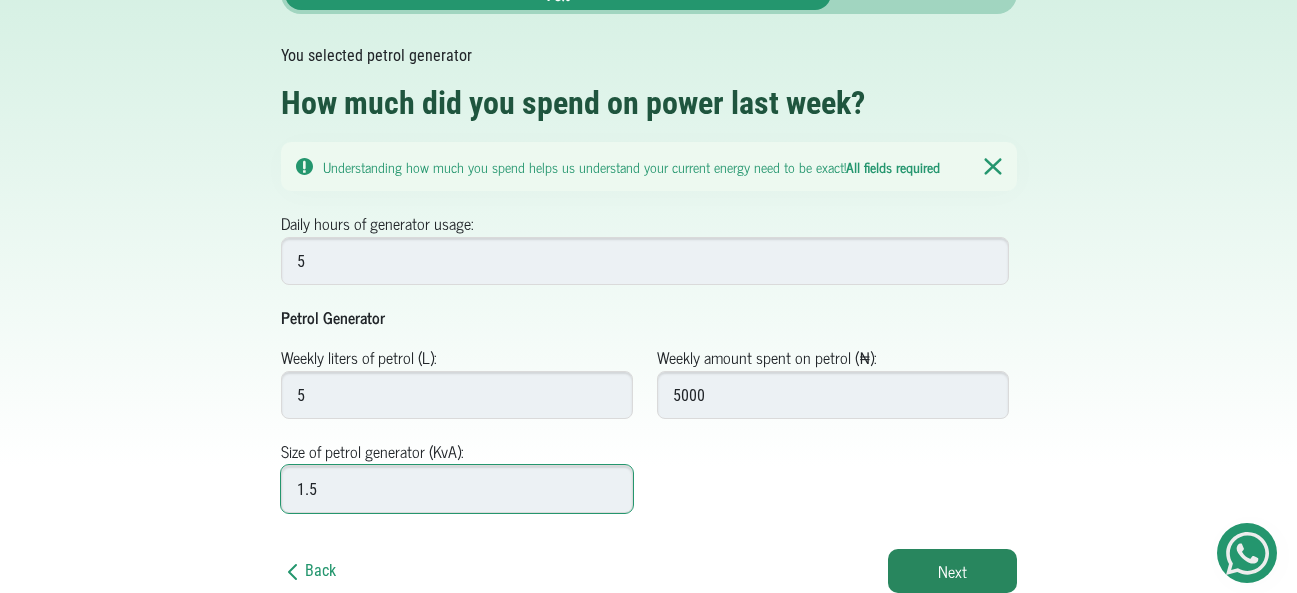 click on "1.5" at bounding box center (457, 489) 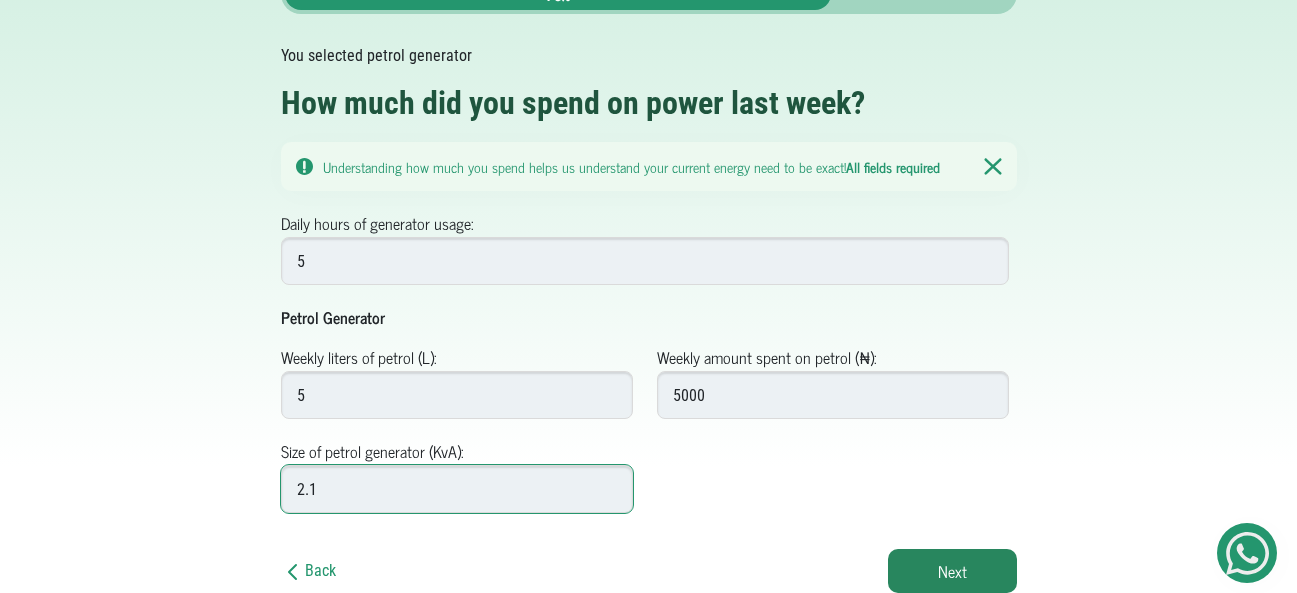 click on "2.1" at bounding box center [457, 489] 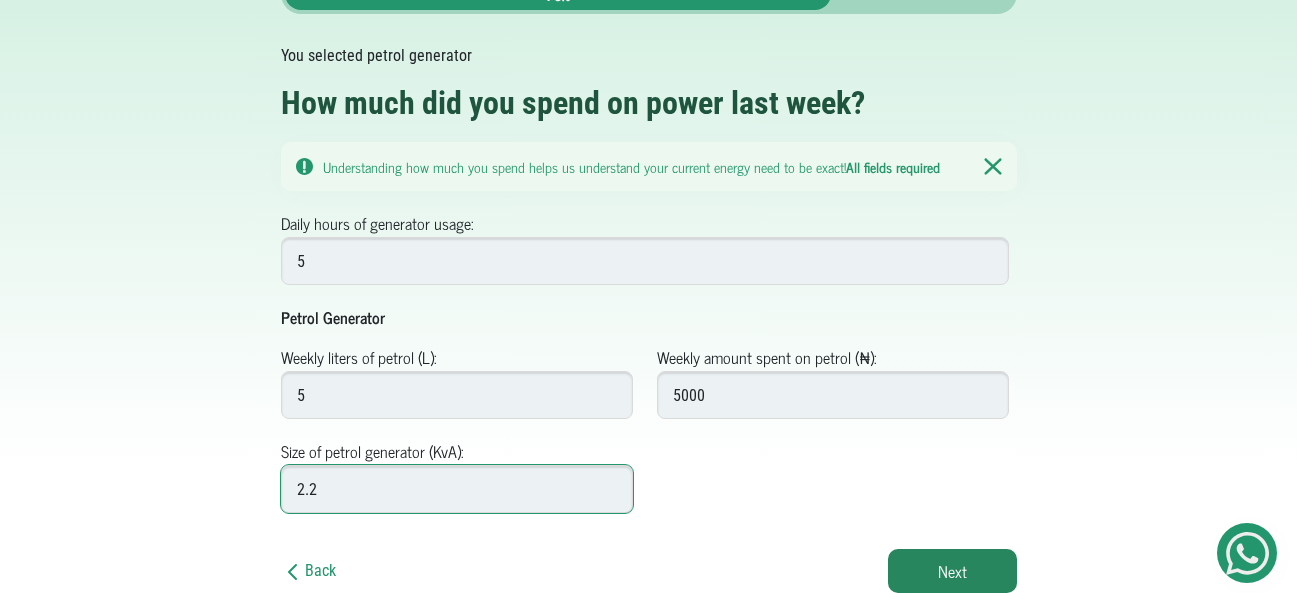 click on "2.2" at bounding box center (457, 489) 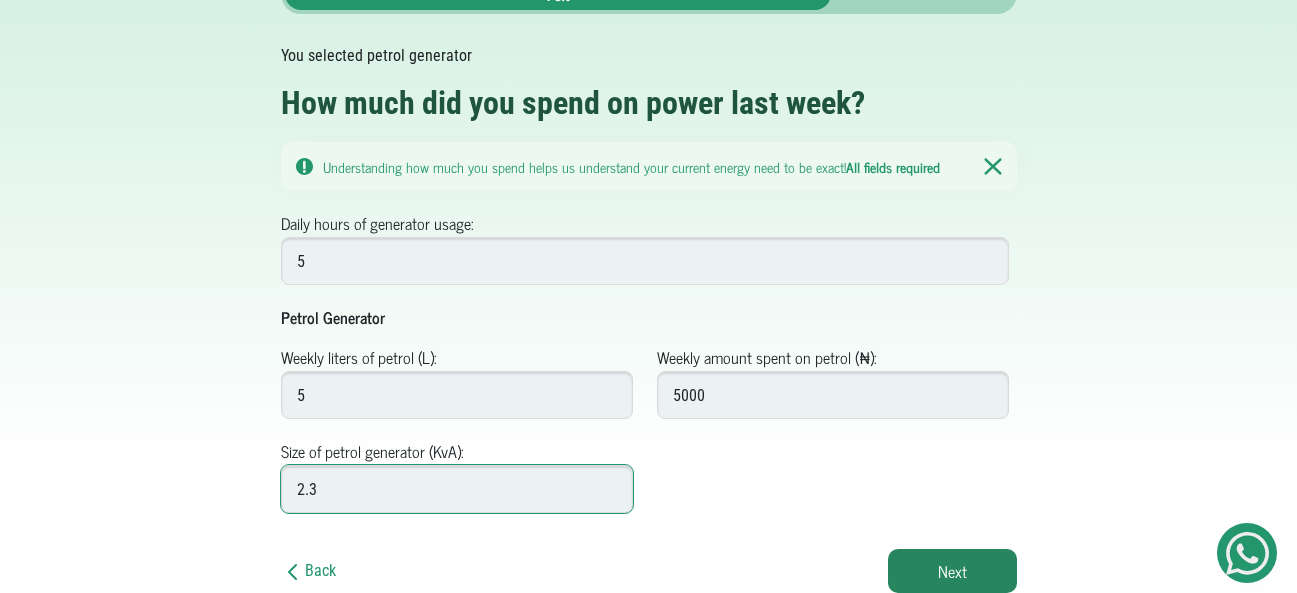 click on "2.3" at bounding box center (457, 489) 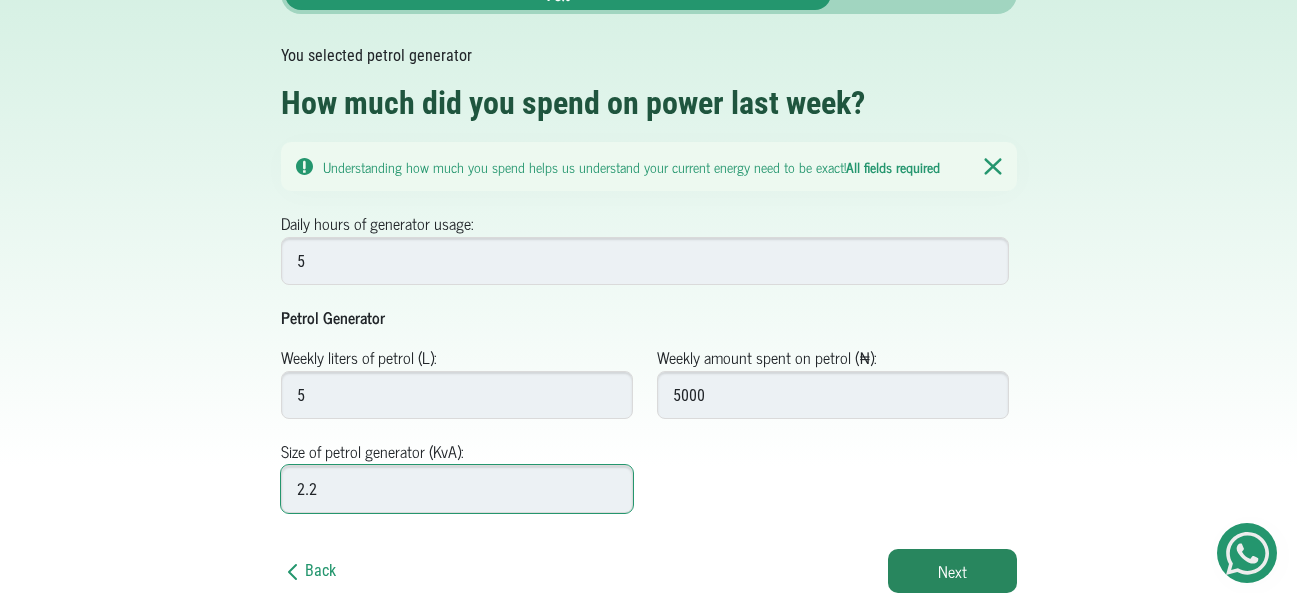 click on "2.2" at bounding box center [457, 489] 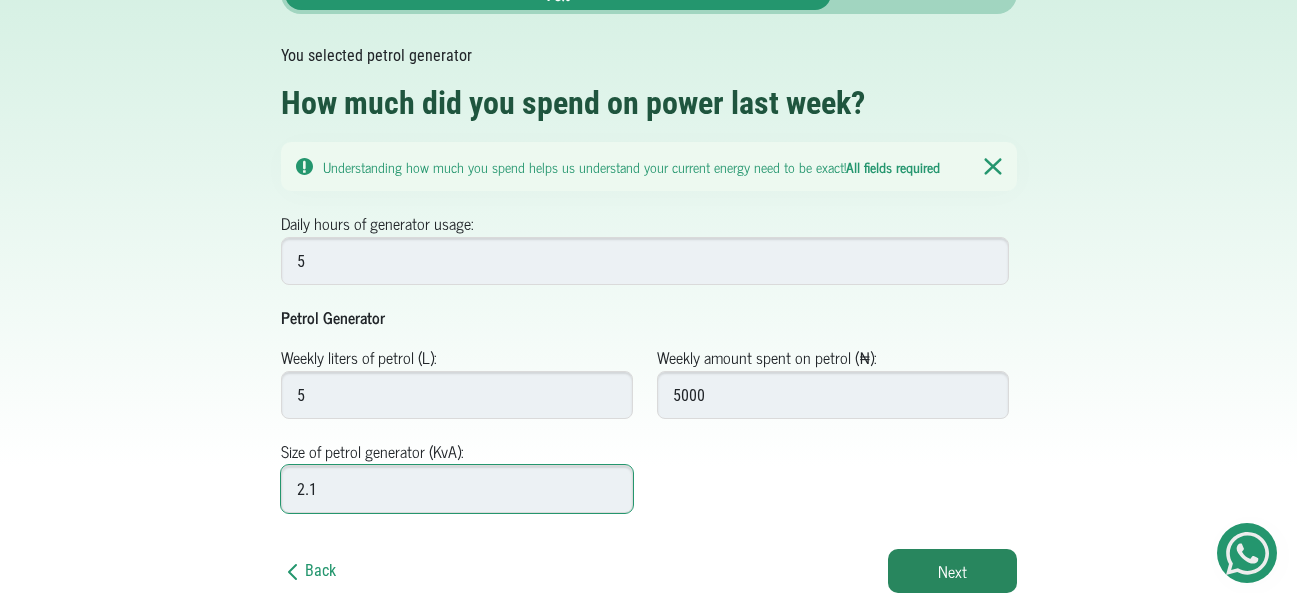 click on "2.1" at bounding box center (457, 489) 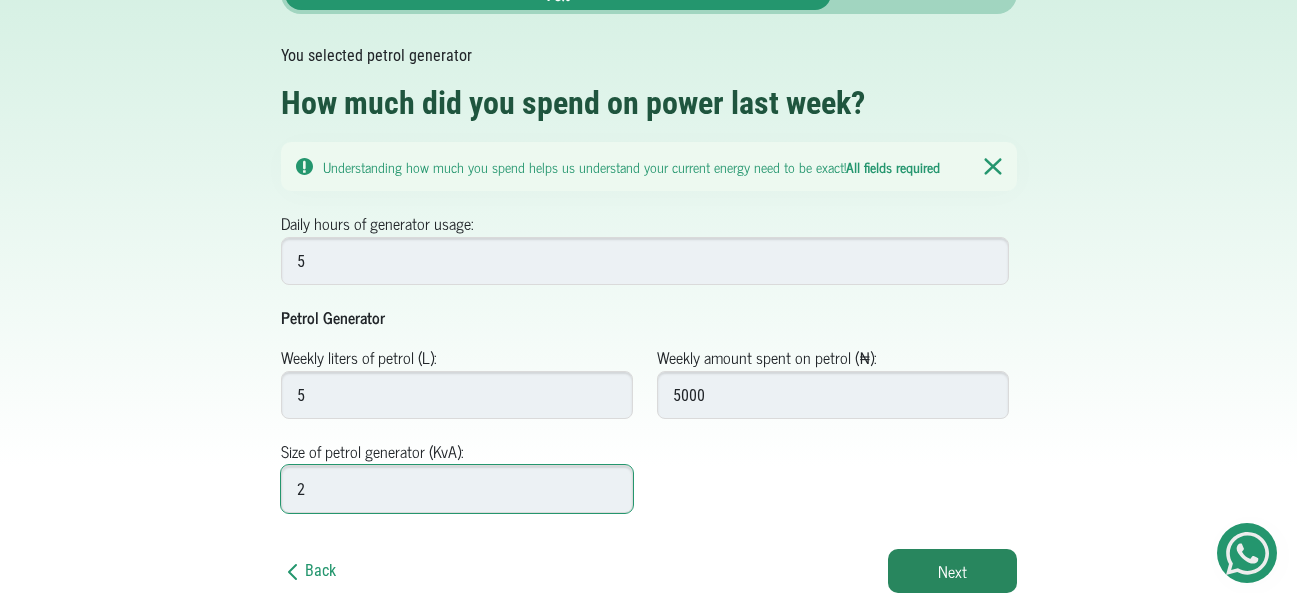 click on "2" at bounding box center (457, 489) 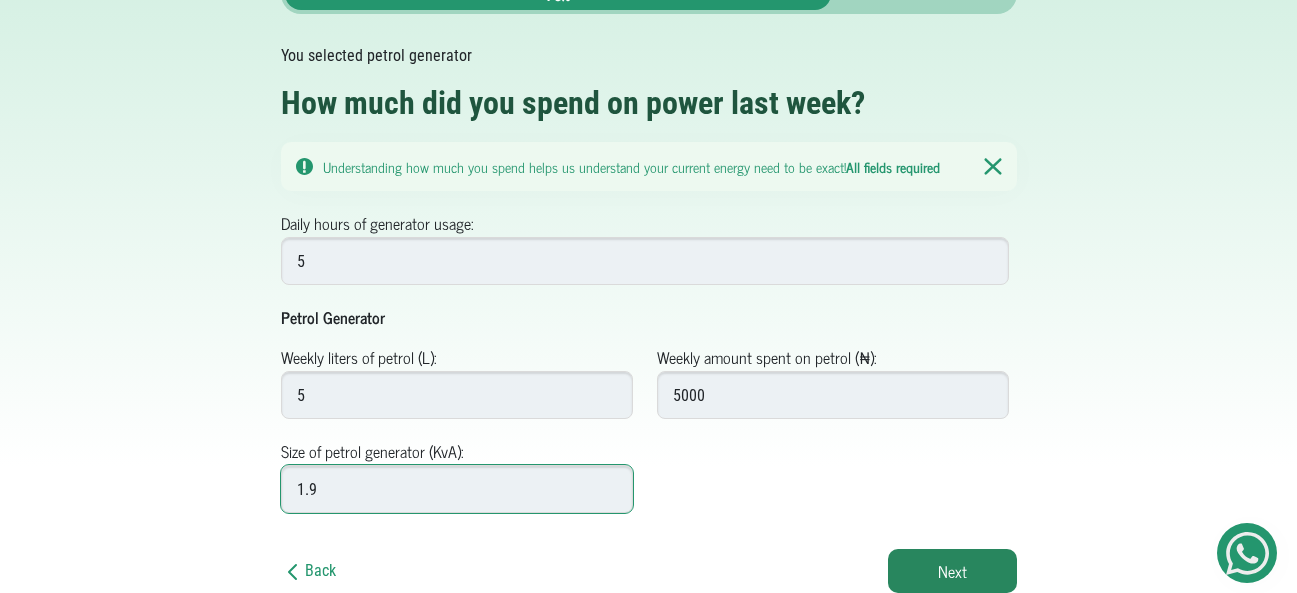 click on "1.9" at bounding box center [457, 489] 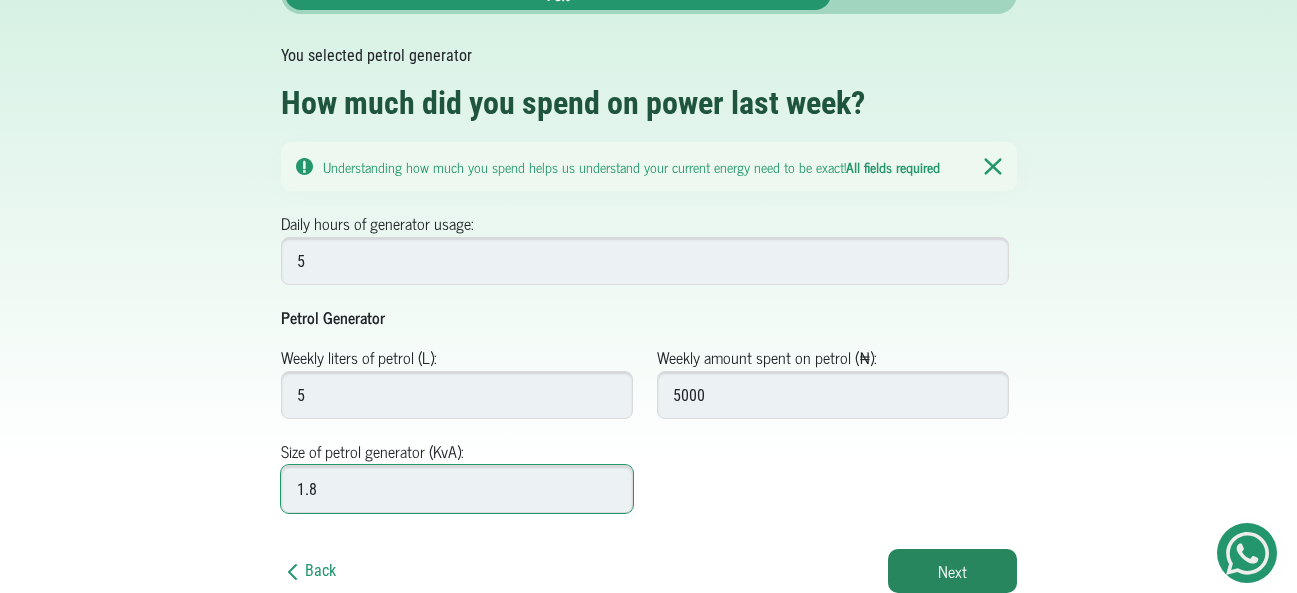 click on "1.8" at bounding box center (457, 489) 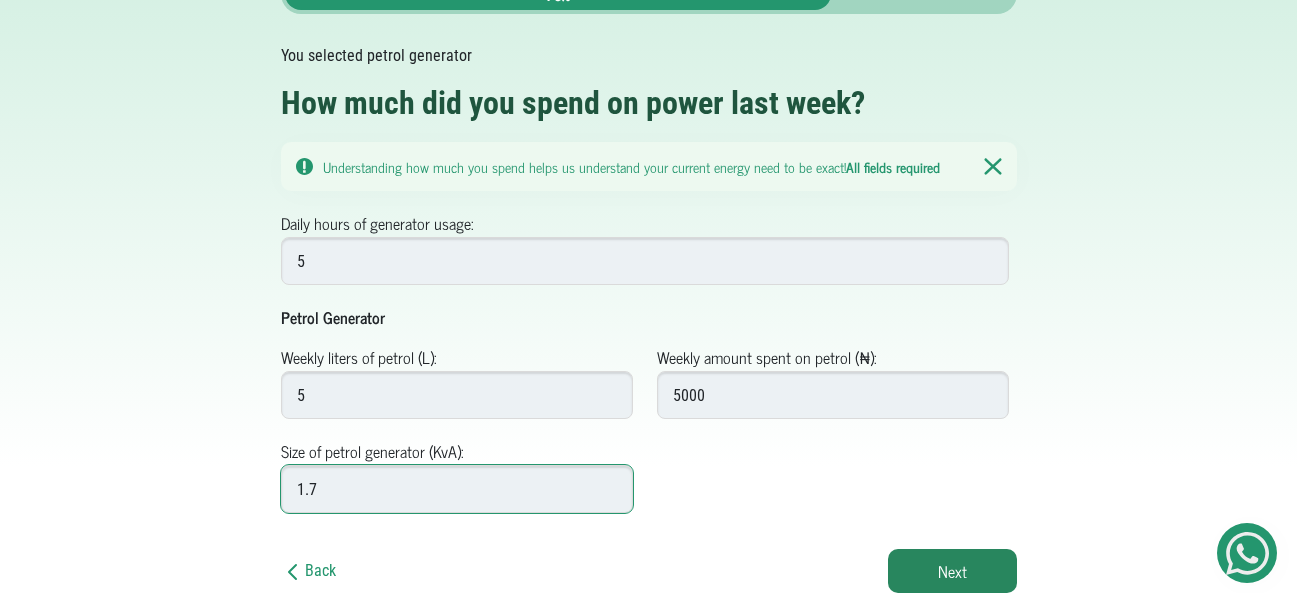 click on "1.7" at bounding box center (457, 489) 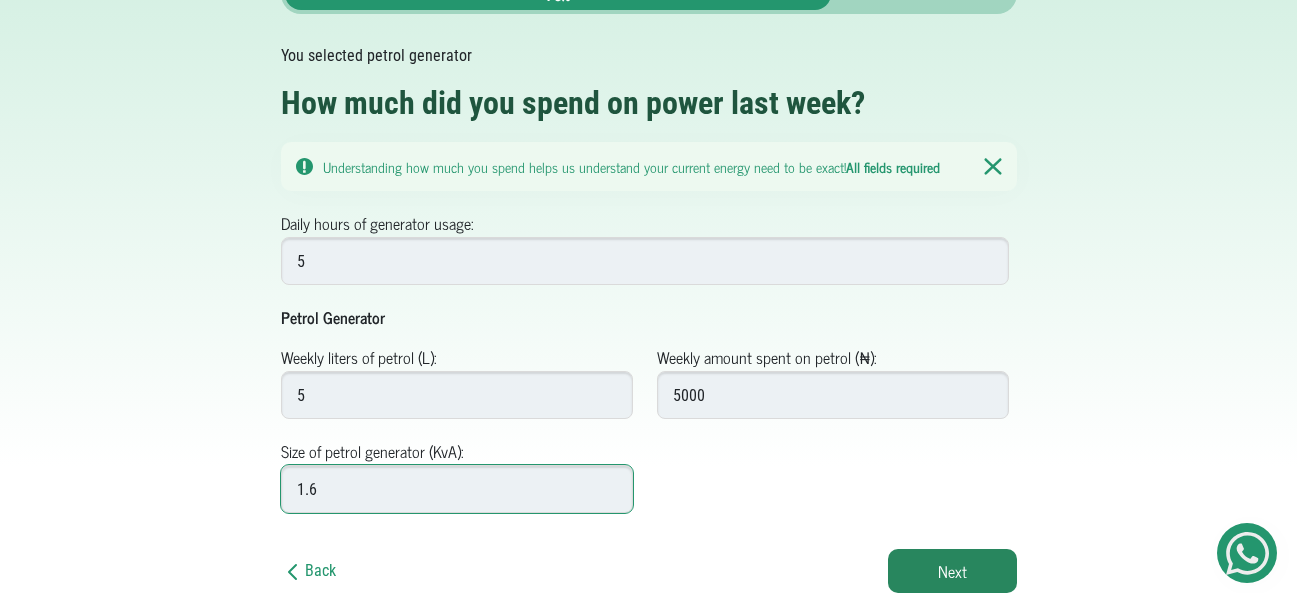 click on "1.6" at bounding box center (457, 489) 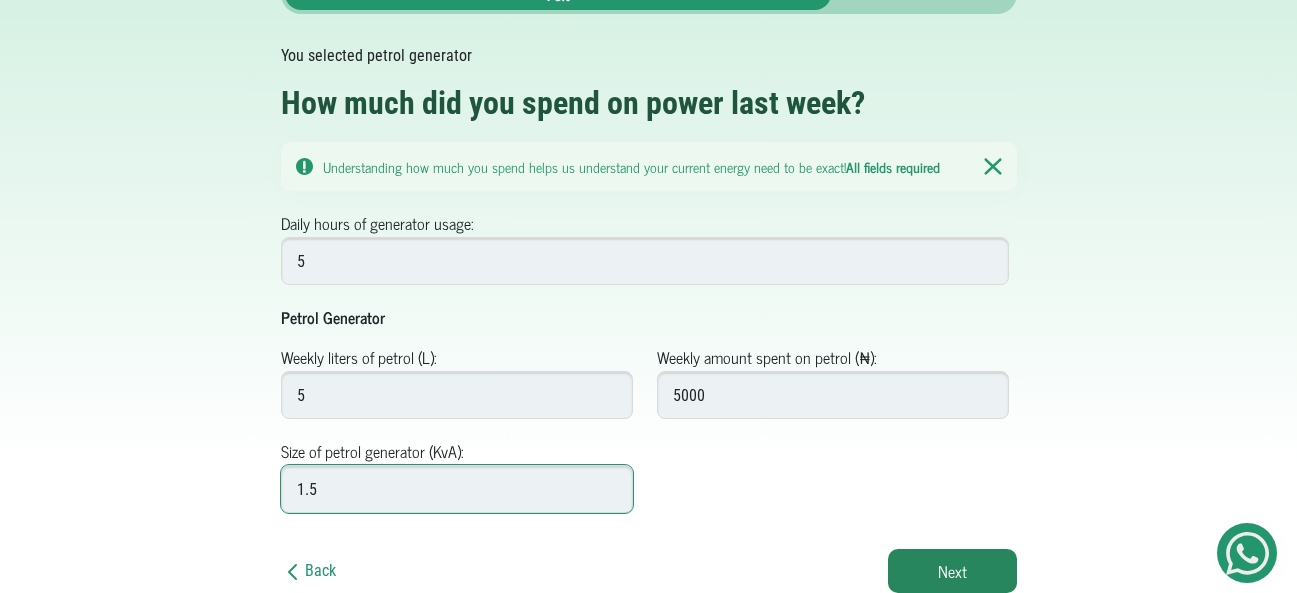type on "1.5" 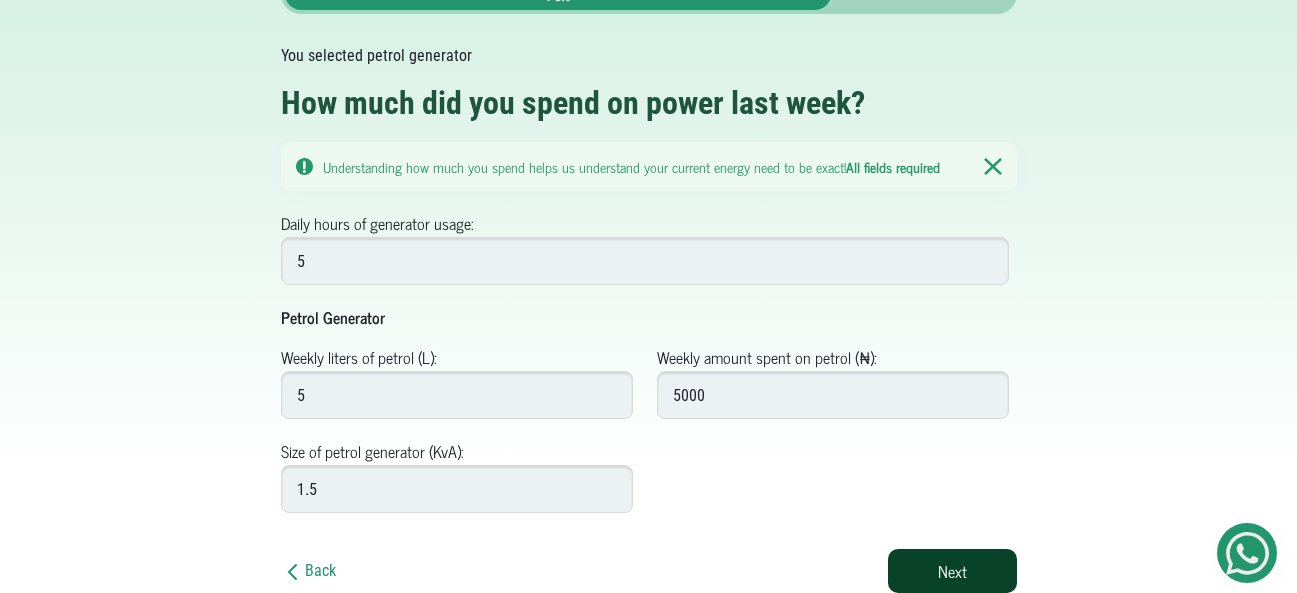 click on "Next" at bounding box center (952, 571) 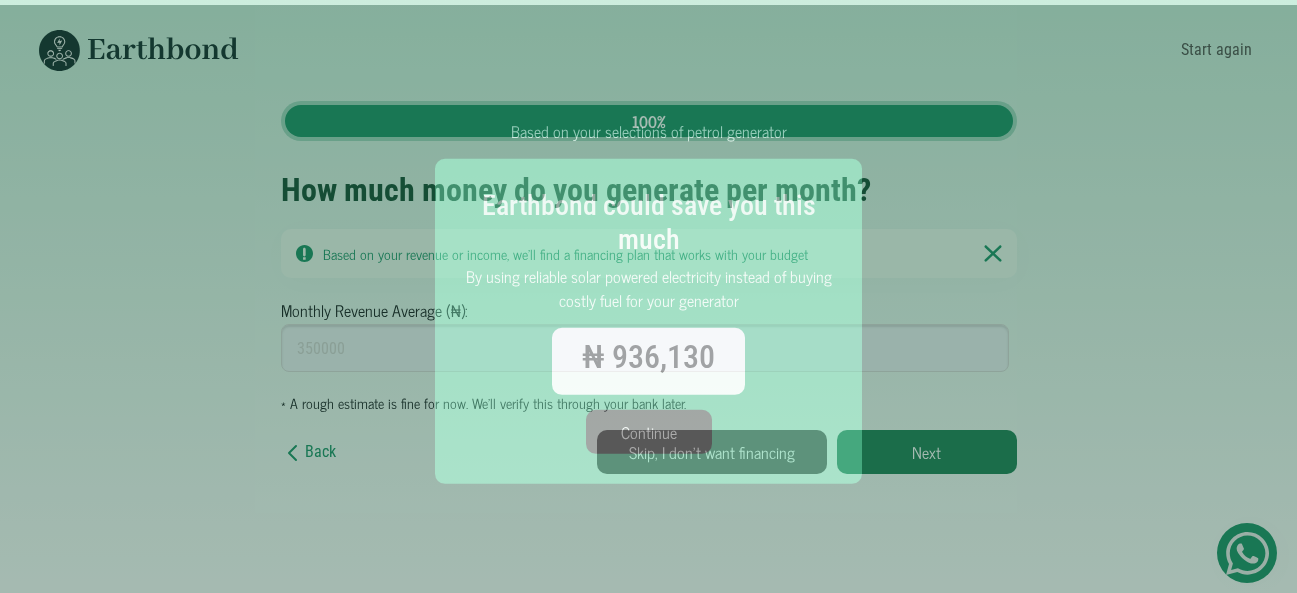 scroll, scrollTop: 0, scrollLeft: 0, axis: both 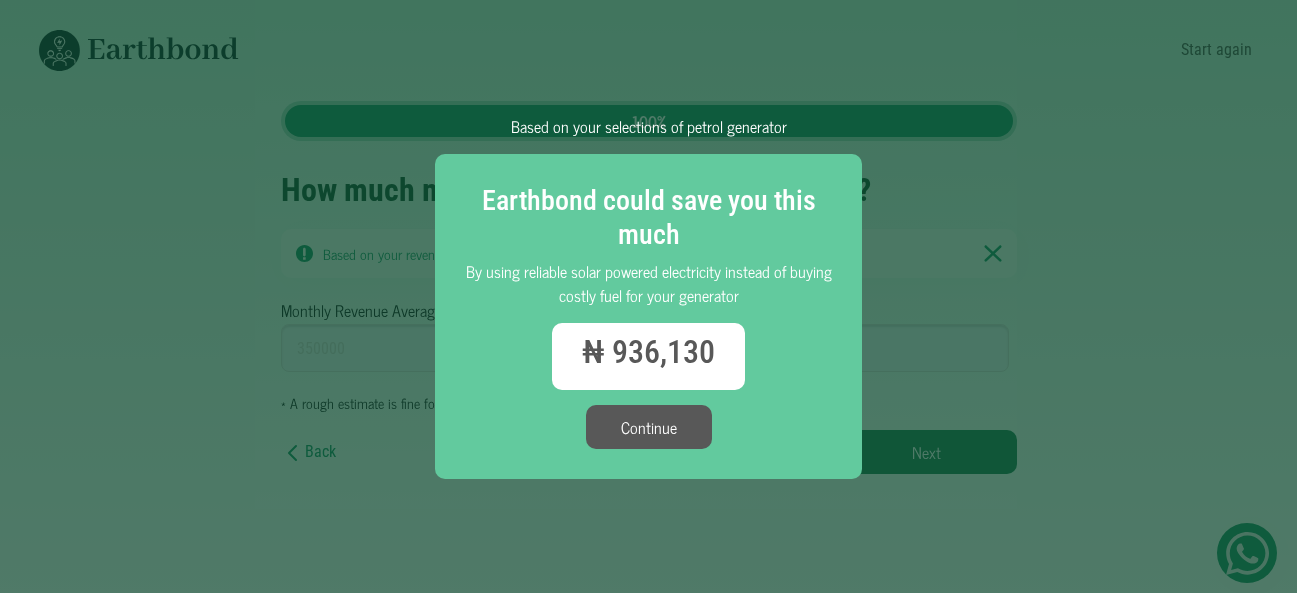 click on "Continue" at bounding box center (649, 427) 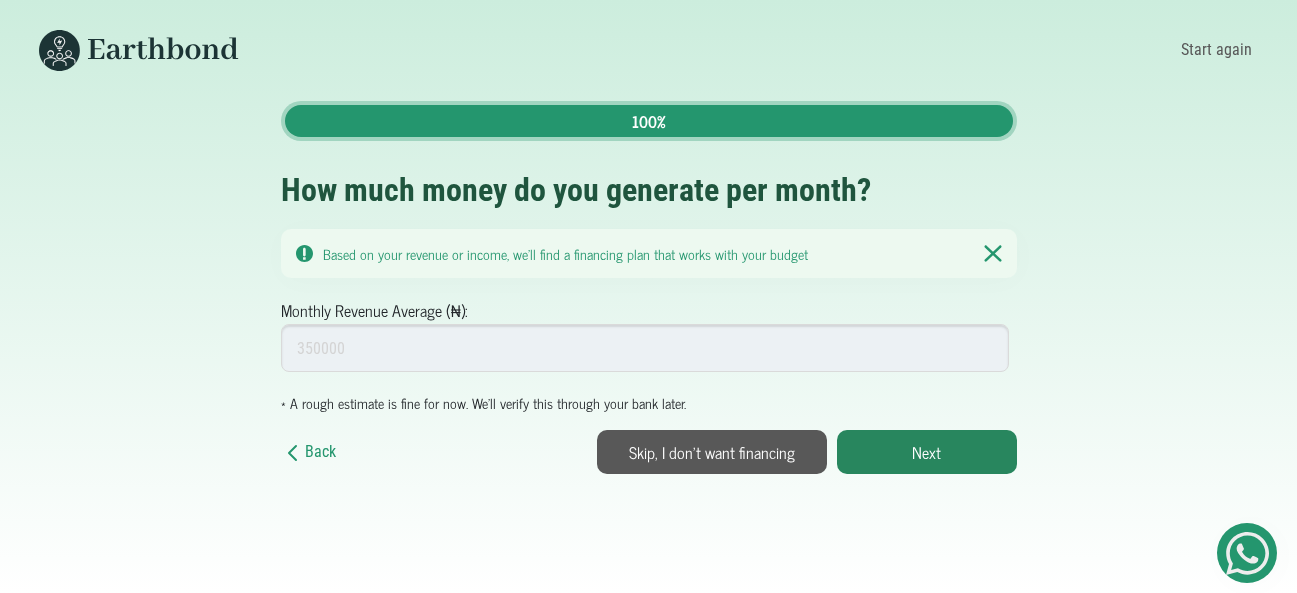click on "Skip, I don't want financing" at bounding box center (712, 452) 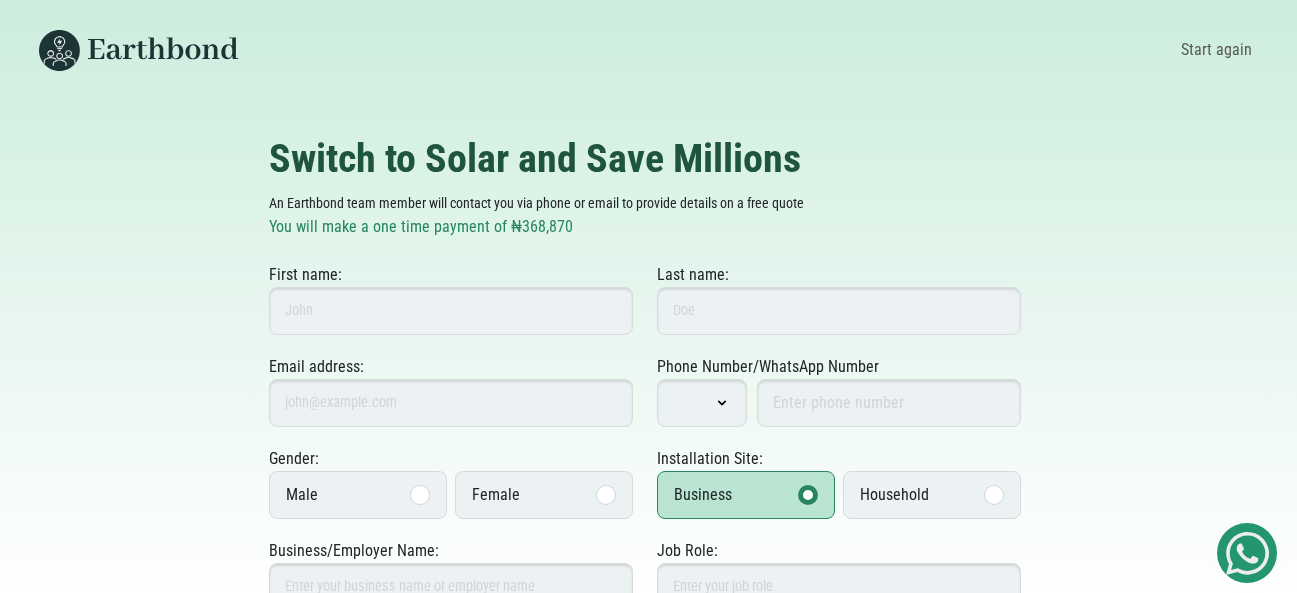 scroll, scrollTop: 0, scrollLeft: 0, axis: both 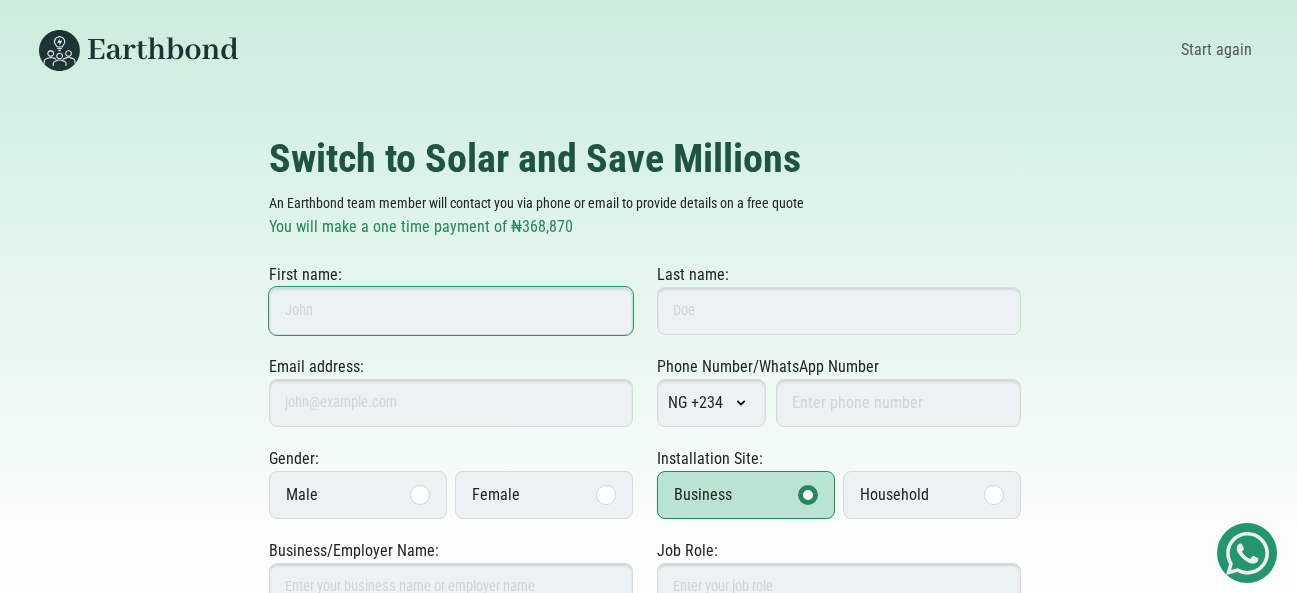 click on "First name:" at bounding box center [451, 311] 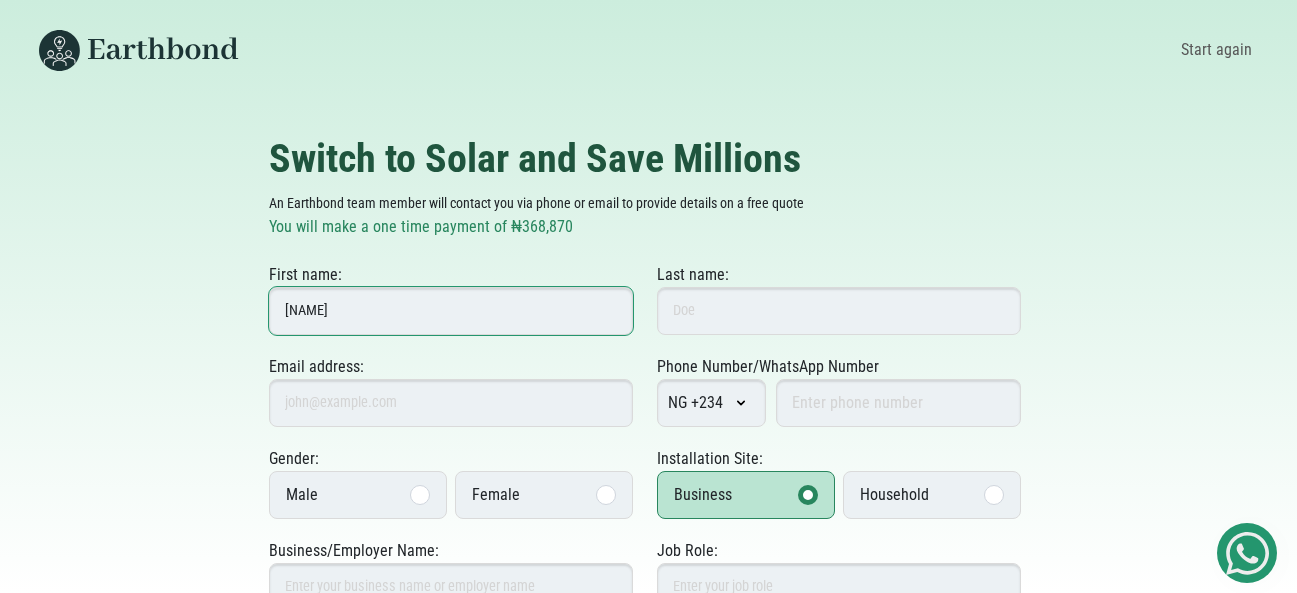 type on "shakirat" 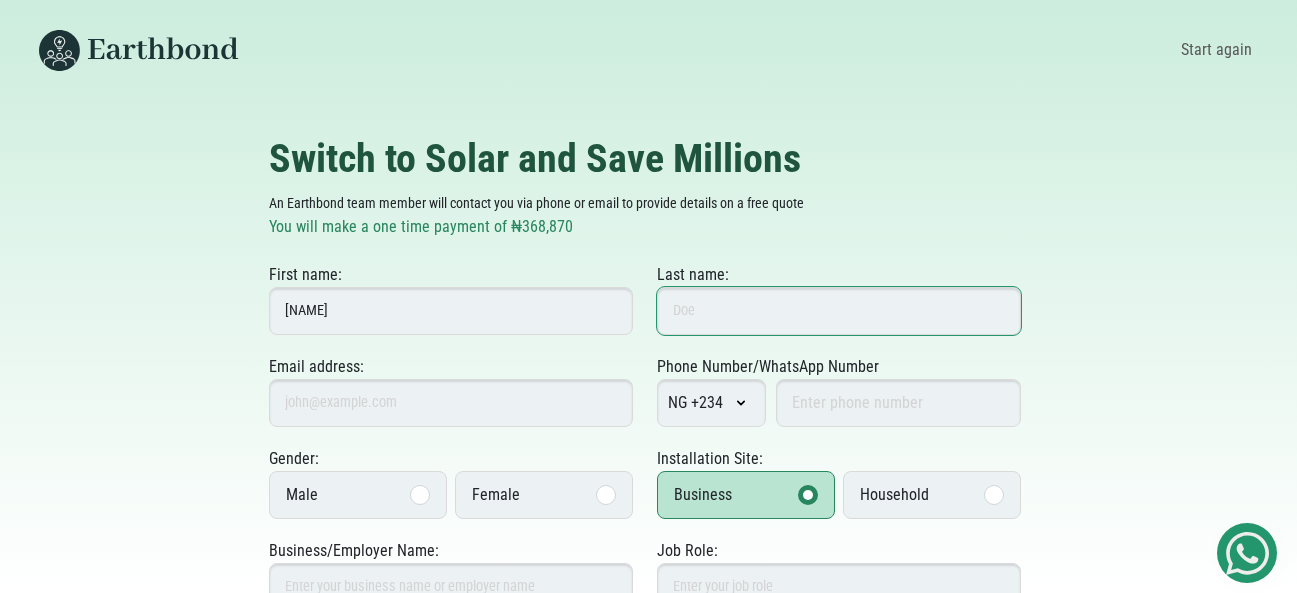 click on "Last name:" at bounding box center (839, 311) 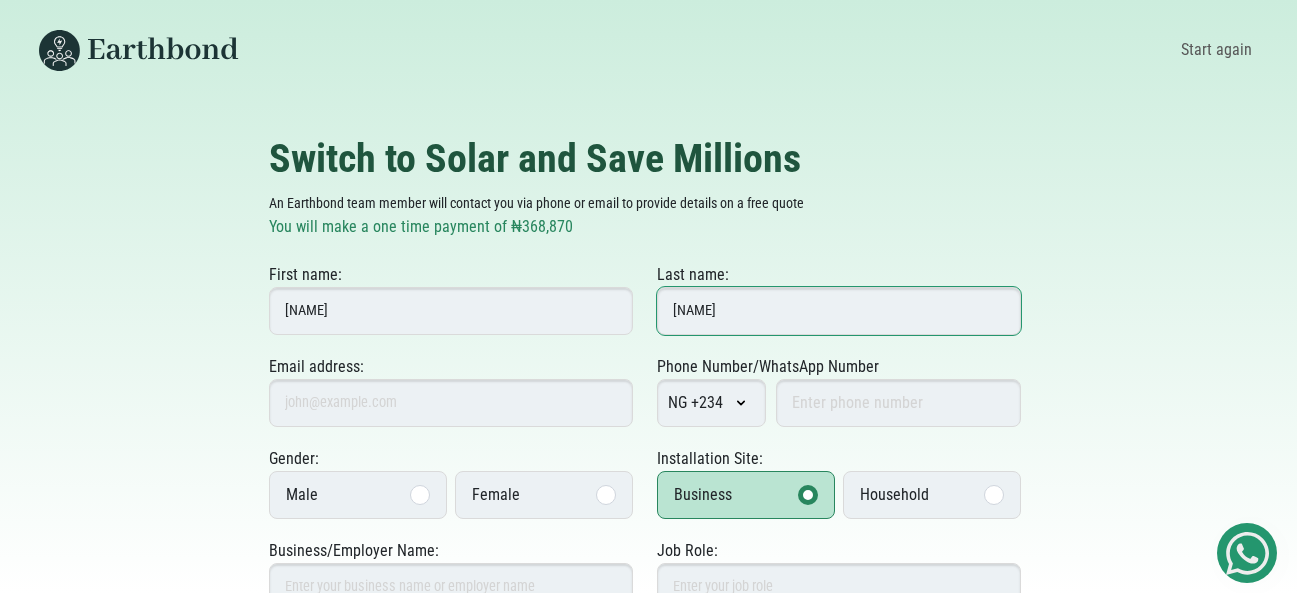 type on "amoo" 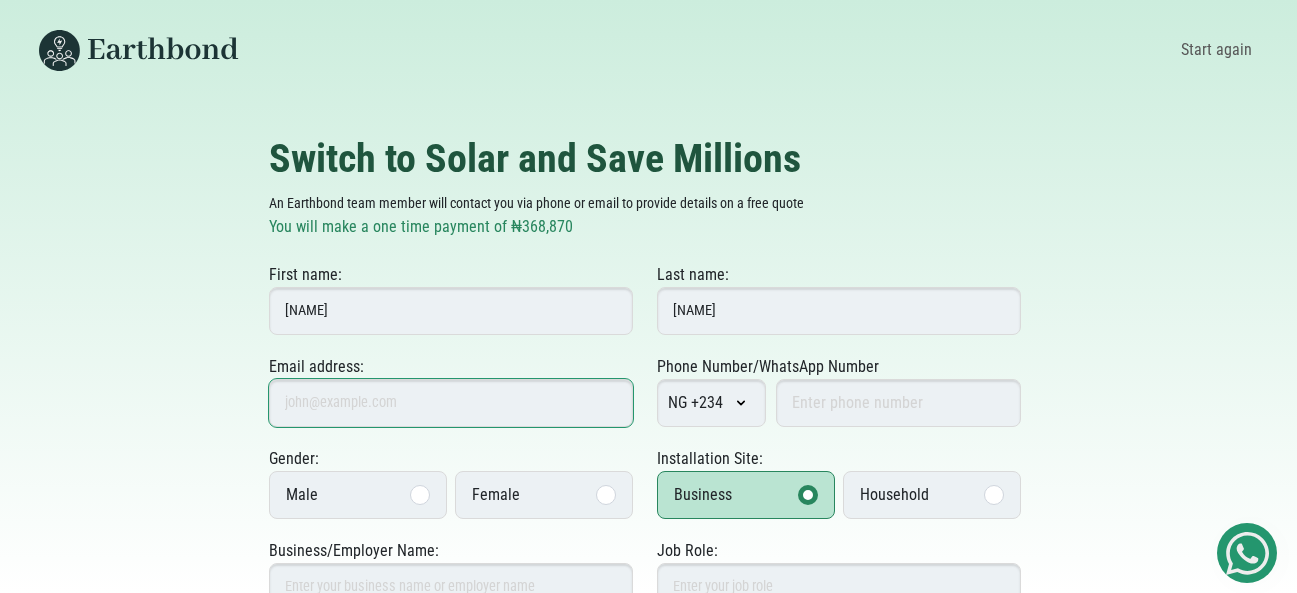 click on "Email address:" at bounding box center (451, 403) 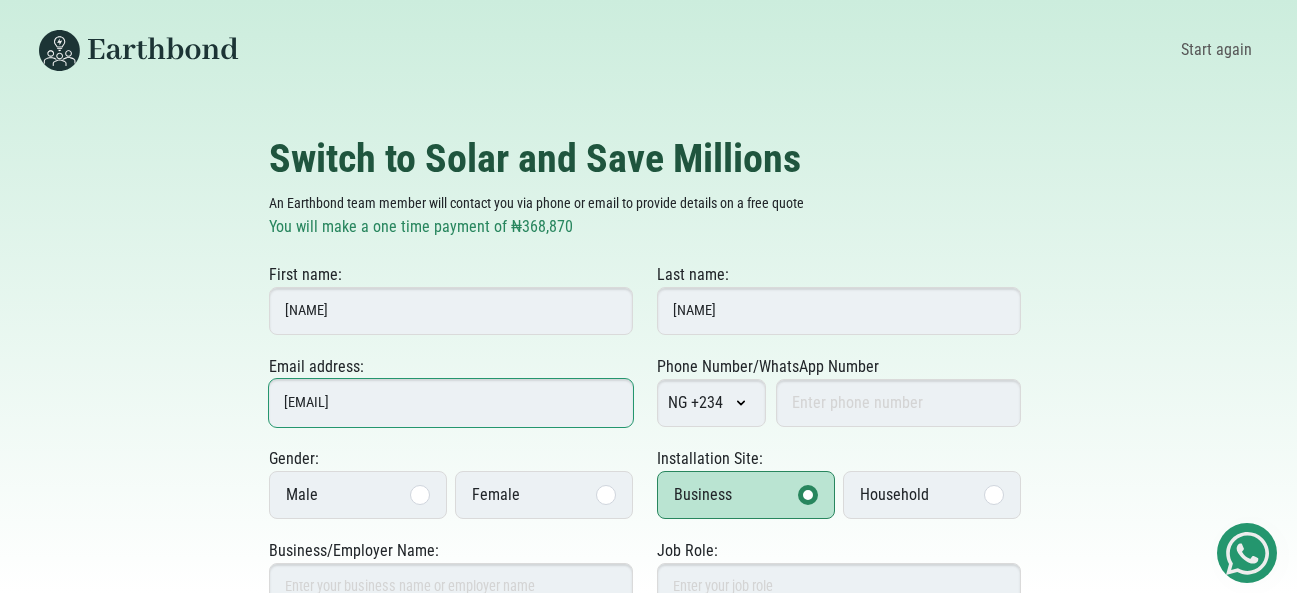 type on "[EMAIL]" 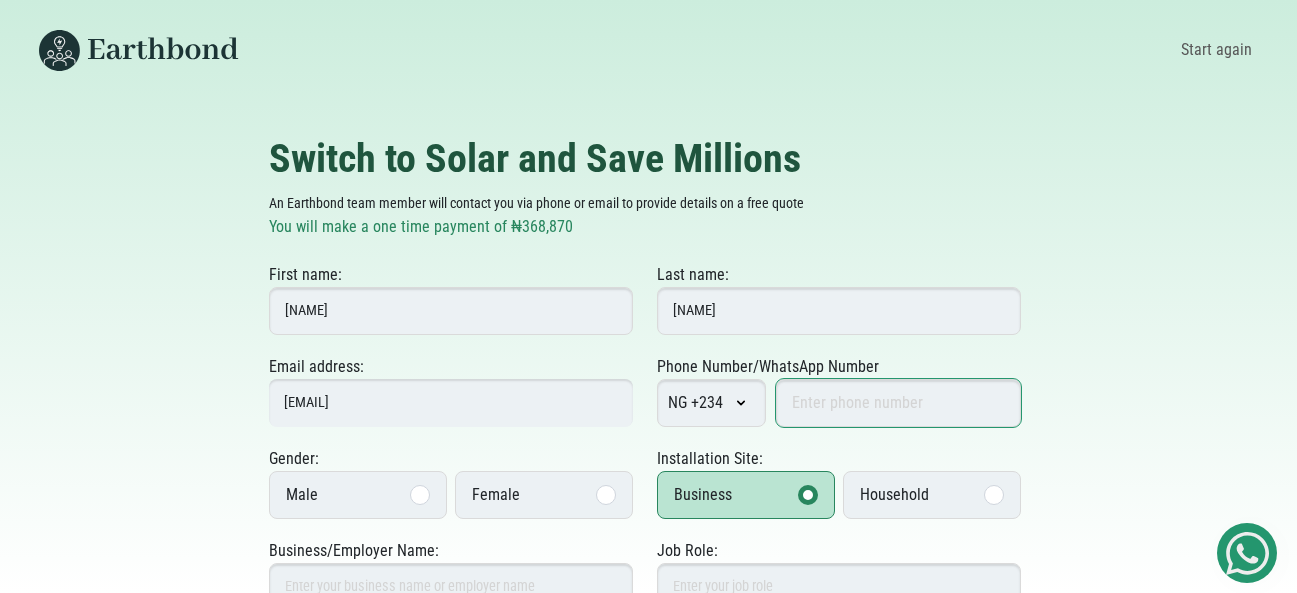 click on "Phone Number/WhatsApp Number" at bounding box center (898, 403) 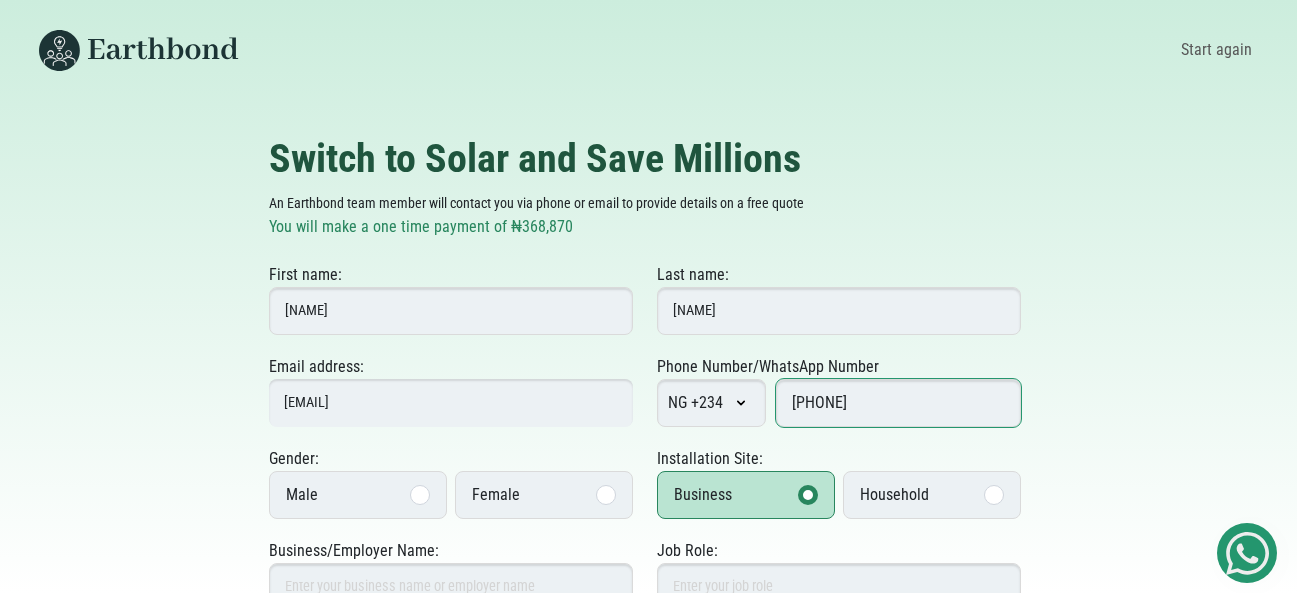 type on "8036434504" 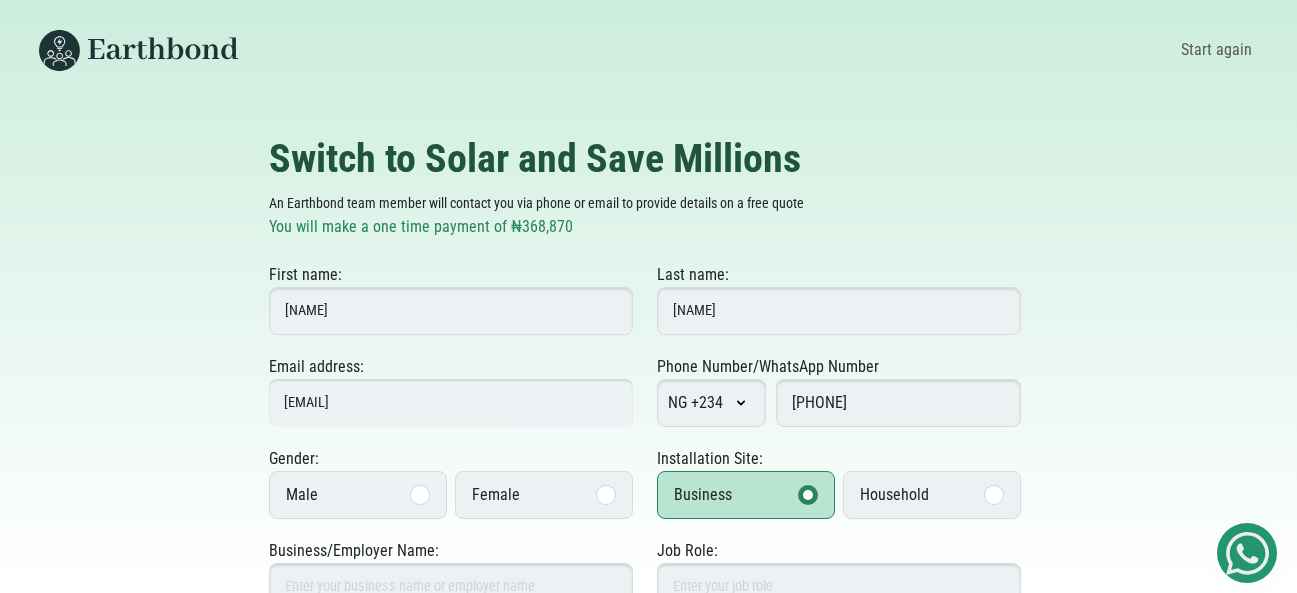 click on "Household" at bounding box center [932, 495] 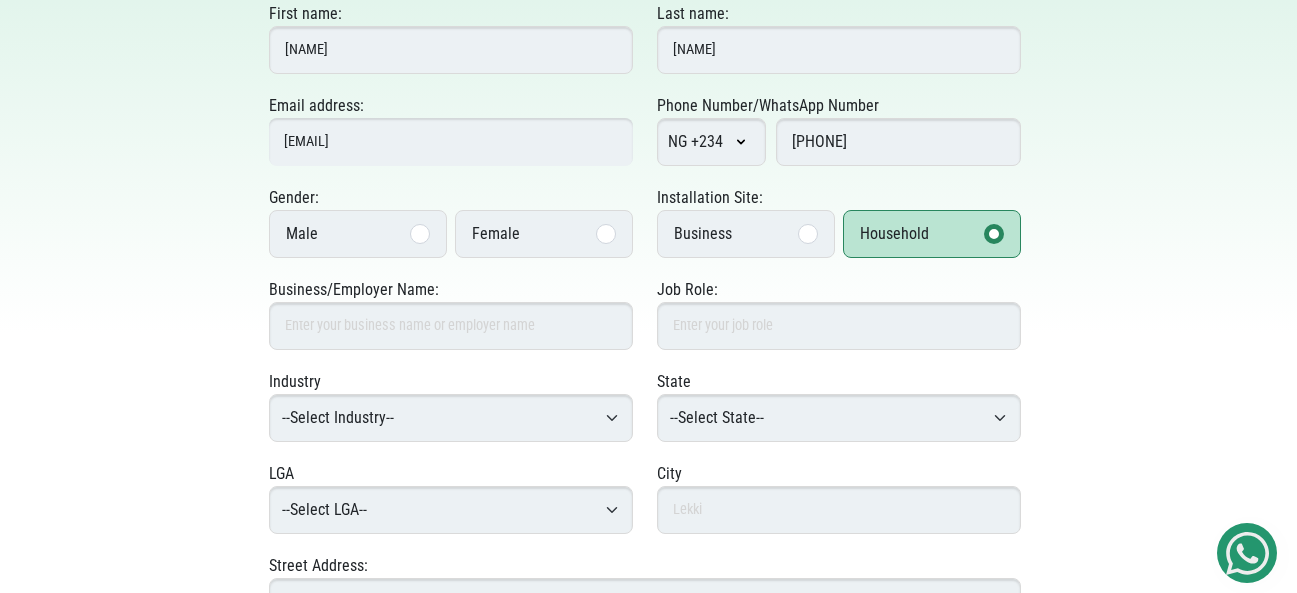scroll, scrollTop: 299, scrollLeft: 0, axis: vertical 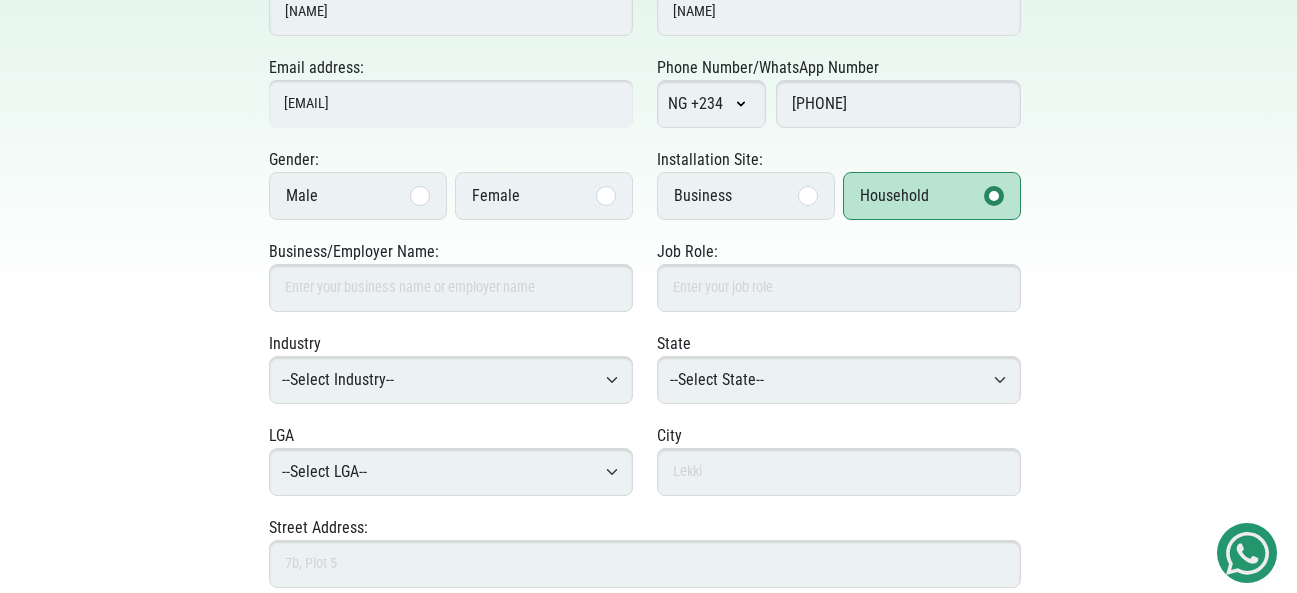 click on "Female" at bounding box center [496, 196] 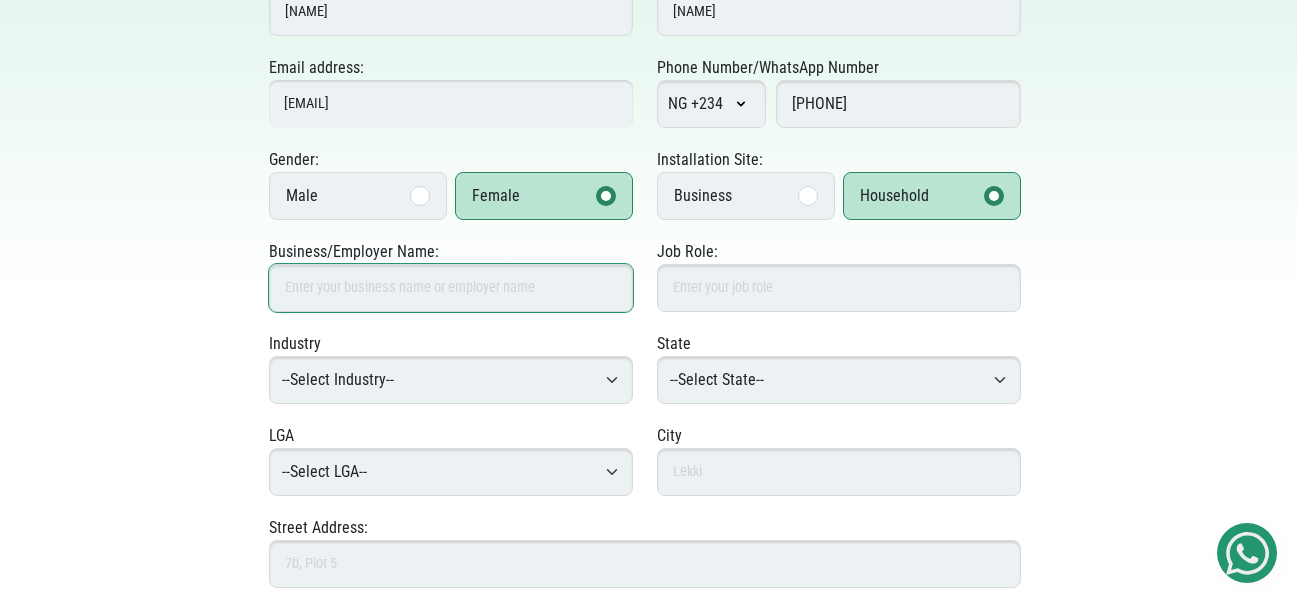 click on "Business/Employer Name:" at bounding box center (451, 288) 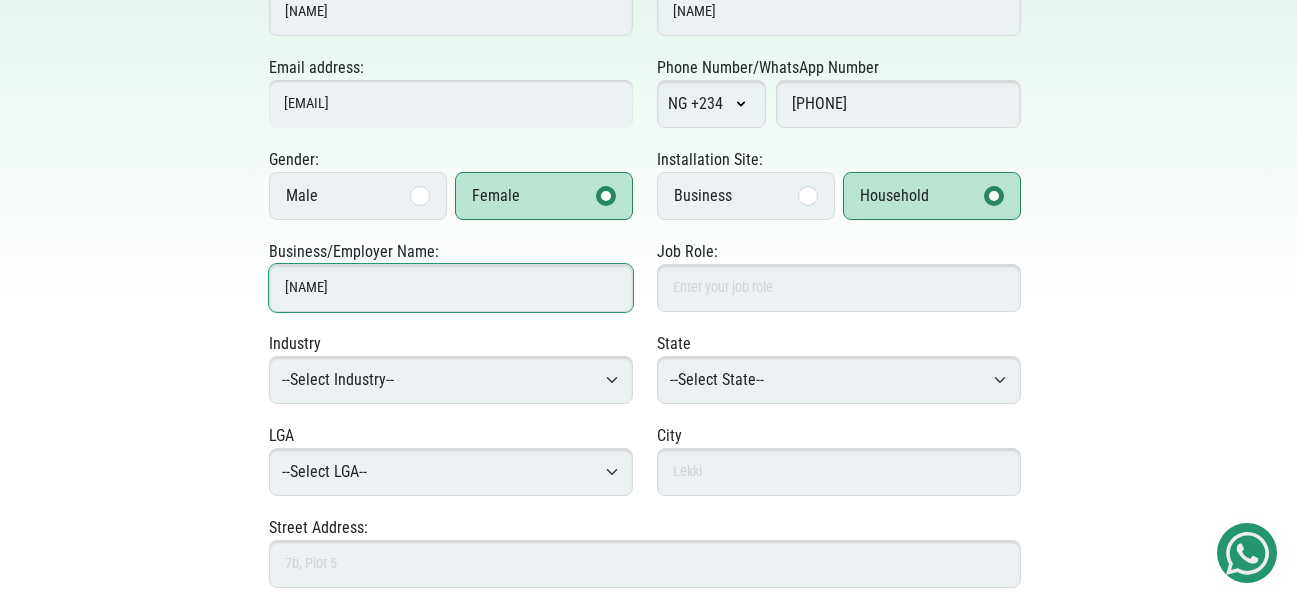 type on "r" 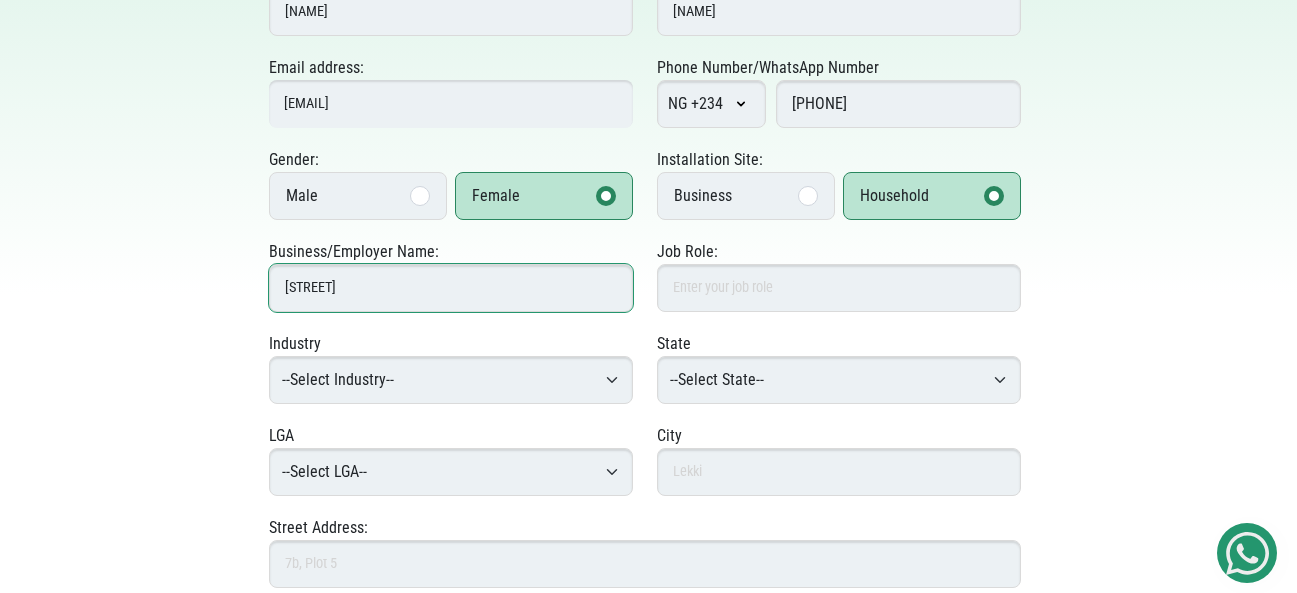 type on "Rehoboth crest school" 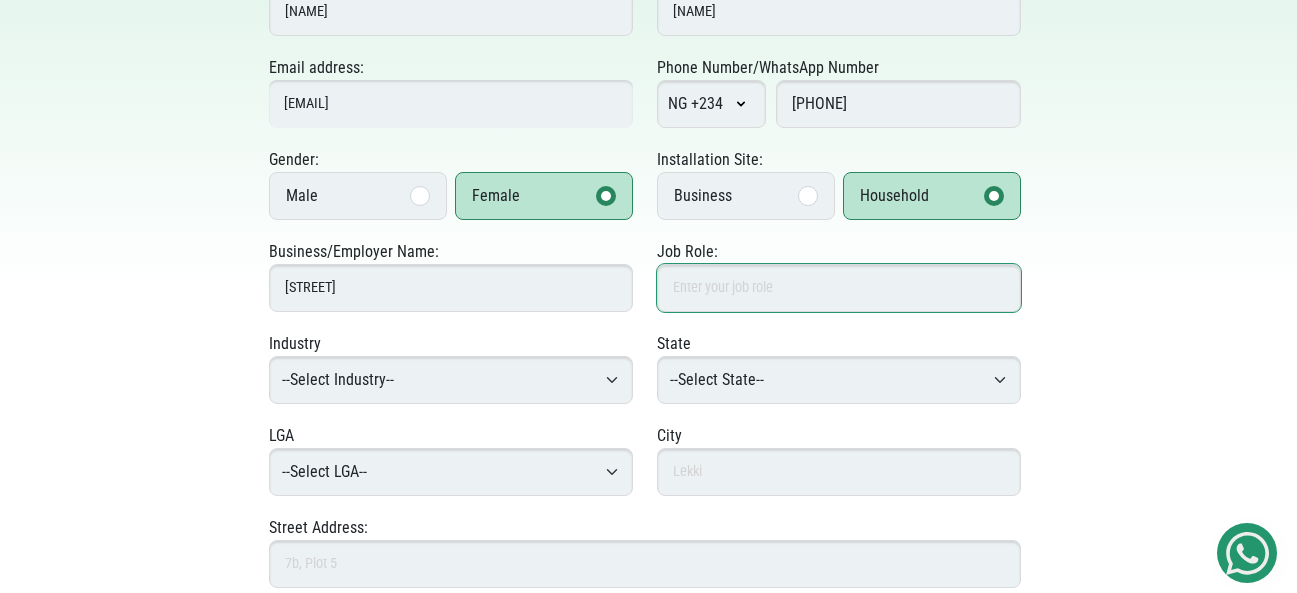 click on "Job Role:" at bounding box center [839, 288] 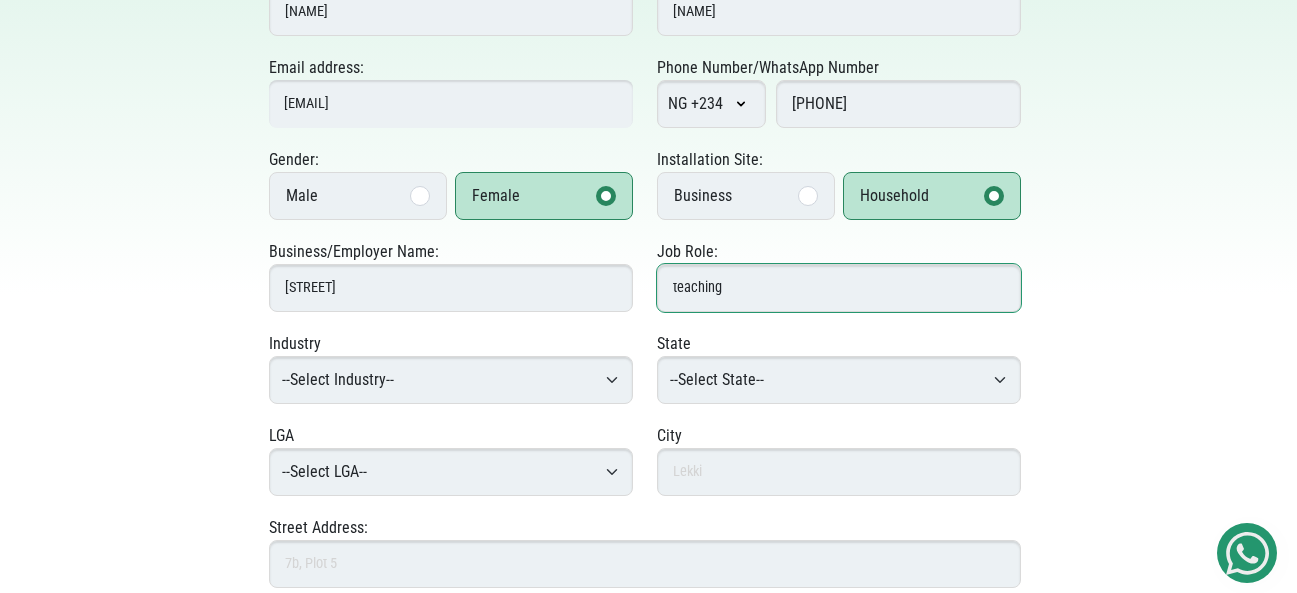 type on "teaching" 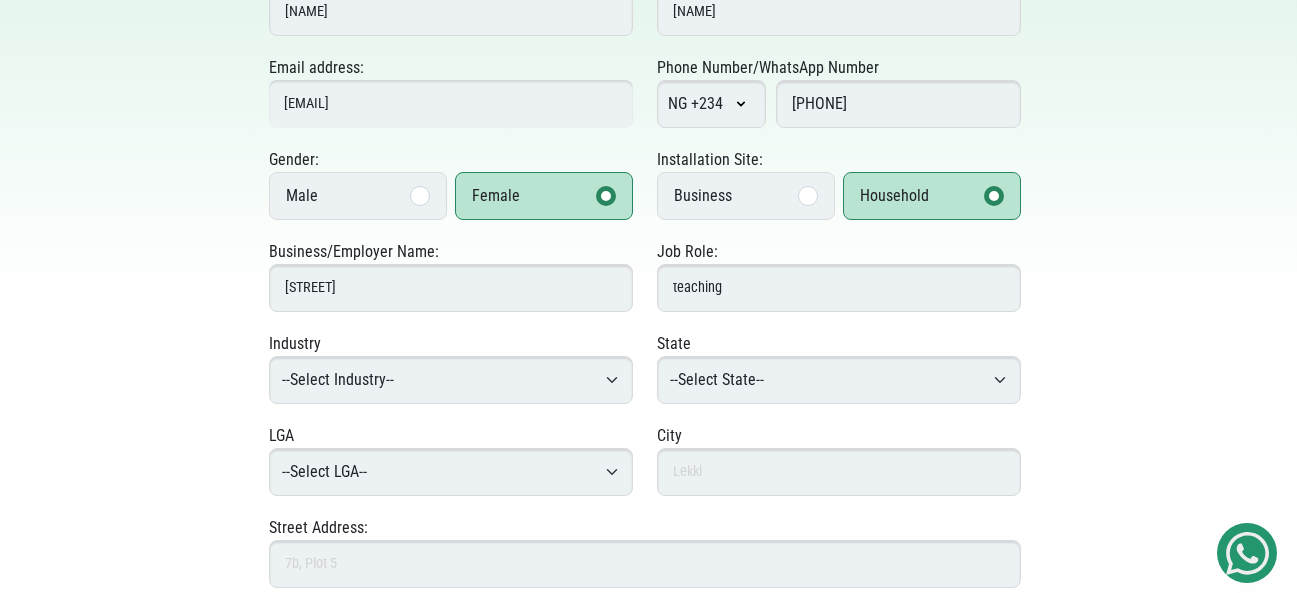 click on "--Select Industry--
Agriculture
Agro-Processing
Advertising & Public Relations
Accounting & Auditing
Beauty & Personal Care
Construction & Engineering
Consulting & Business Services
Creative & Media Services
Chemicals & Industrial Products
Courier & Delivery Services
Cybersecurity
Digital Marketing
Electronics & Mobile Phones
Education & Training
EdTech & E-learning
Energy & Solar Power
Fisheries & Aquaculture
Fashion & Apparel
Food & Beverage
Financial Services
Fintech & Digital Payments
Film & TV Production
Furniture & Woodwork
Graphic Design
Gaming & Esports
Hotels & Hospitality
Healthcare & Pharmaceuticals
Hair & Skincare
Internet Service Providers
Interior Design & Architecture
Livestock Farming
Legal Services
Microfinance & Lending
Music & Entertainment
Manufacturing & Industrial Services" at bounding box center [451, 380] 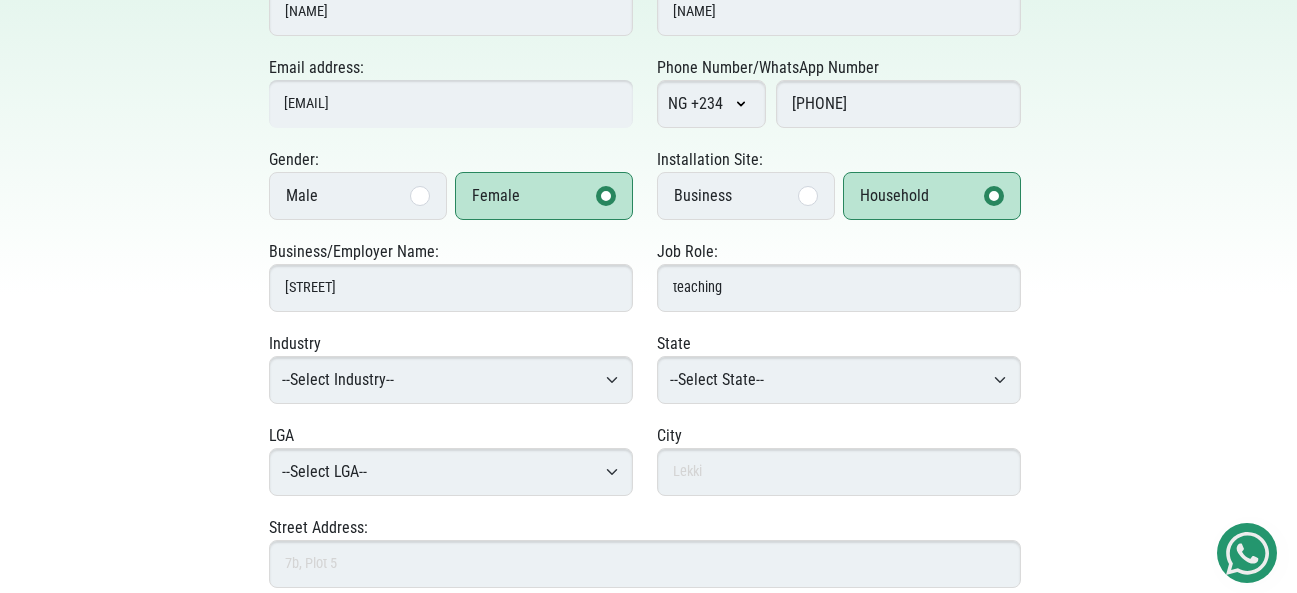 select on "Education & Training" 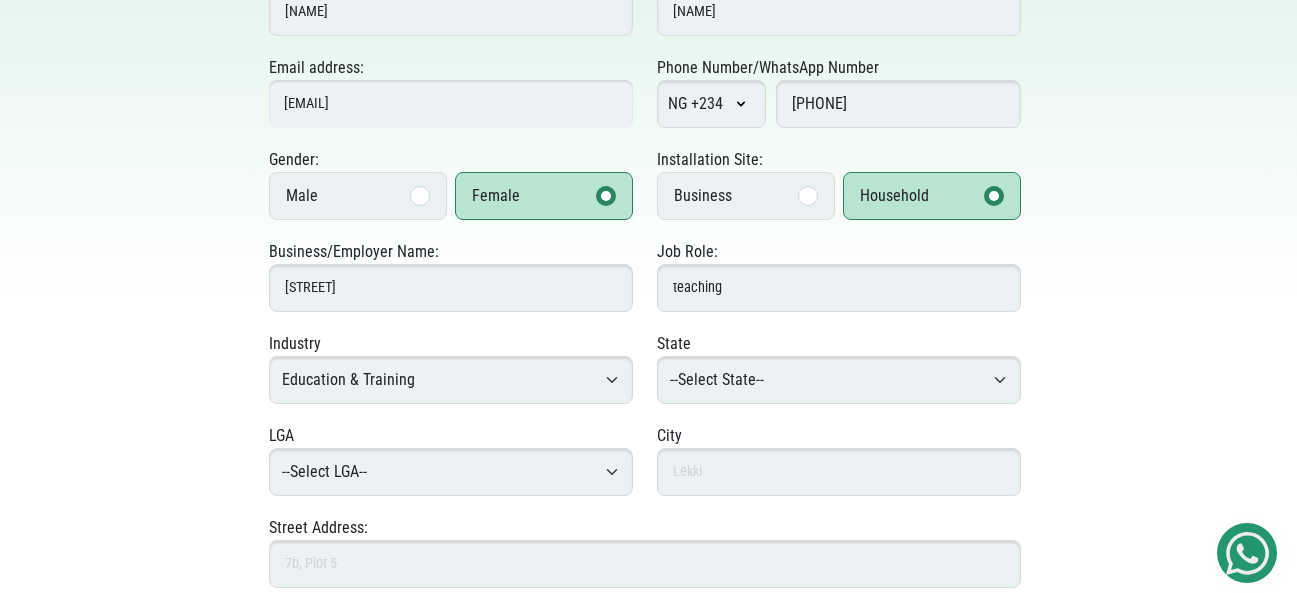 click on "--Select Industry--
Agriculture
Agro-Processing
Advertising & Public Relations
Accounting & Auditing
Beauty & Personal Care
Construction & Engineering
Consulting & Business Services
Creative & Media Services
Chemicals & Industrial Products
Courier & Delivery Services
Cybersecurity
Digital Marketing
Electronics & Mobile Phones
Education & Training
EdTech & E-learning
Energy & Solar Power
Fisheries & Aquaculture
Fashion & Apparel
Food & Beverage
Financial Services
Fintech & Digital Payments
Film & TV Production
Furniture & Woodwork
Graphic Design
Gaming & Esports
Hotels & Hospitality
Healthcare & Pharmaceuticals
Hair & Skincare
Internet Service Providers
Interior Design & Architecture
Livestock Farming
Legal Services
Microfinance & Lending
Music & Entertainment
Manufacturing & Industrial Services" at bounding box center (451, 380) 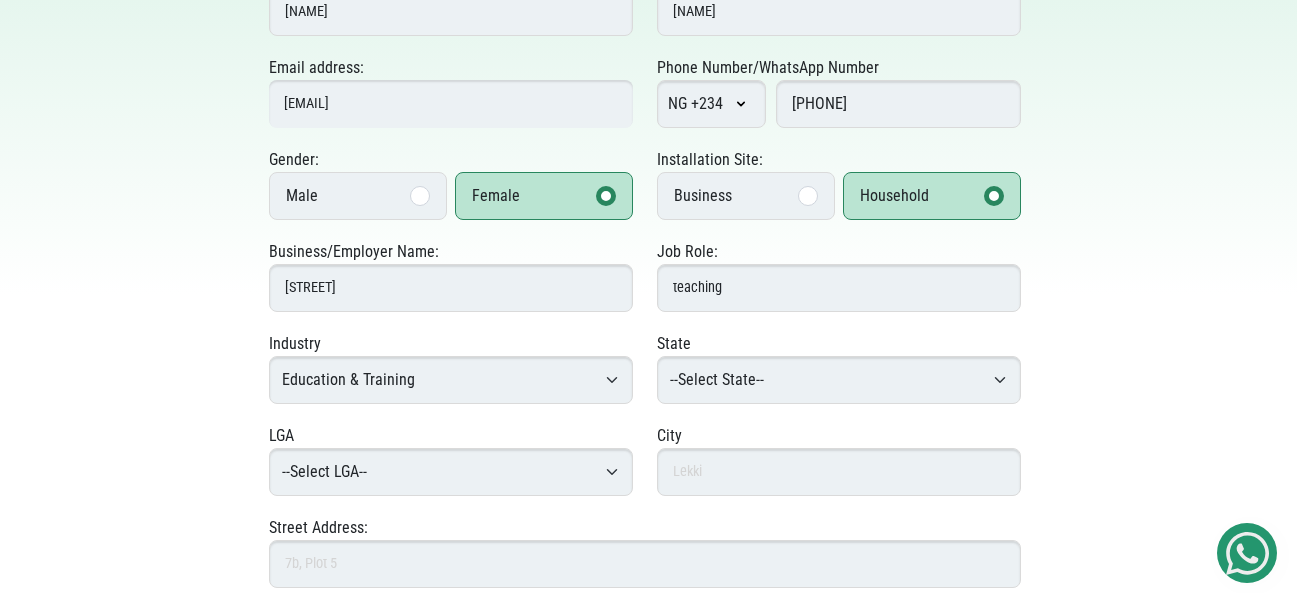 select on "Lagos" 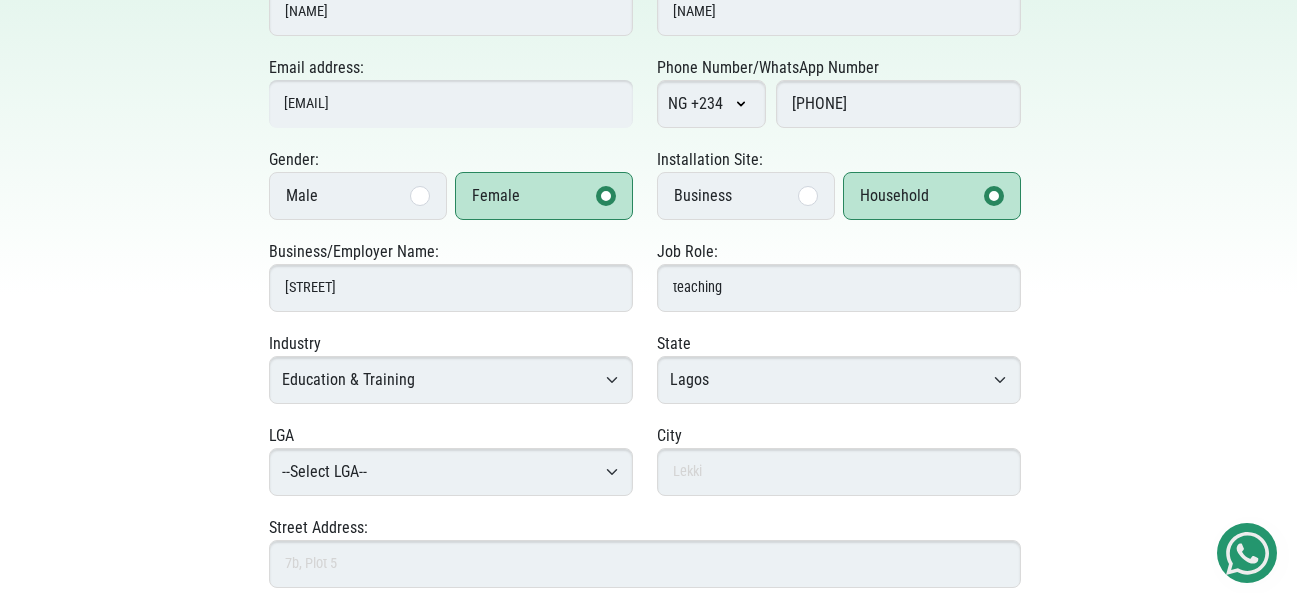 click on "--Select State--
Abia
Adamawa
Akwa Ibom
Anambra
Bauchi
Bayelsa
Benue
Borno
Cross River
Delta
Ebonyi
Edo
Ekiti
Enugu
Federal Capital Territory
Gombe
Imo
Jigawa
Kaduna
Kano
Katsina
Kebbi
Kogi
Kwara
Lagos
Nasarawa
Niger
Ogun
Ondo
Osun
Oyo Plateau Rivers Yobe" at bounding box center [839, 380] 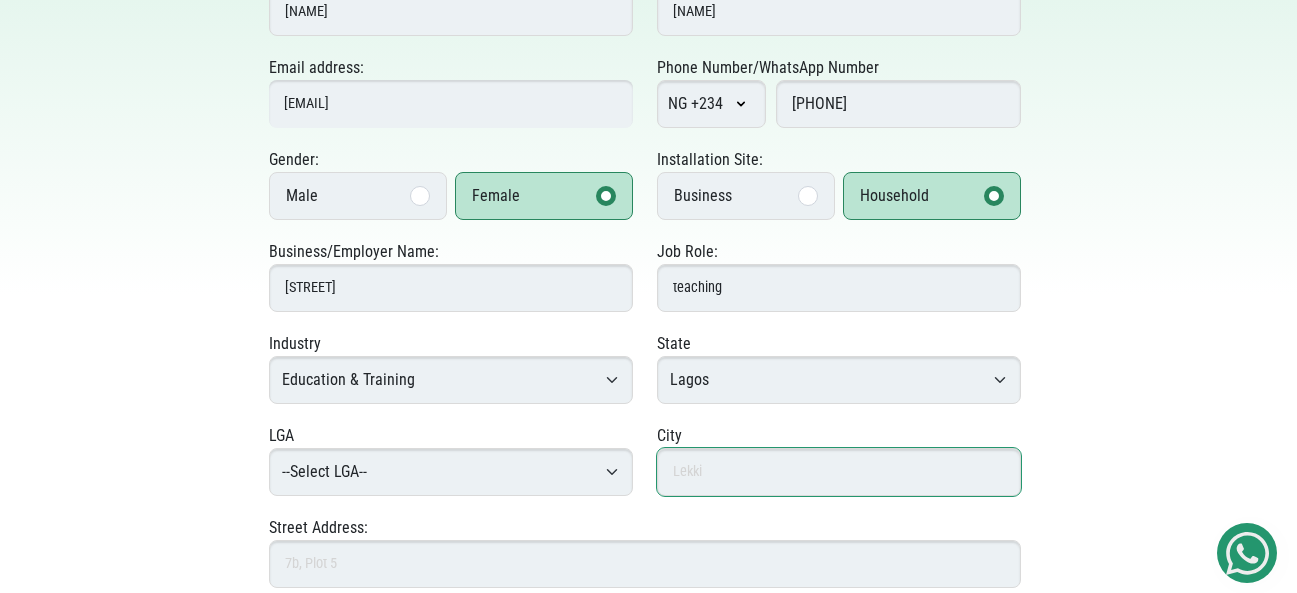 click at bounding box center [839, 472] 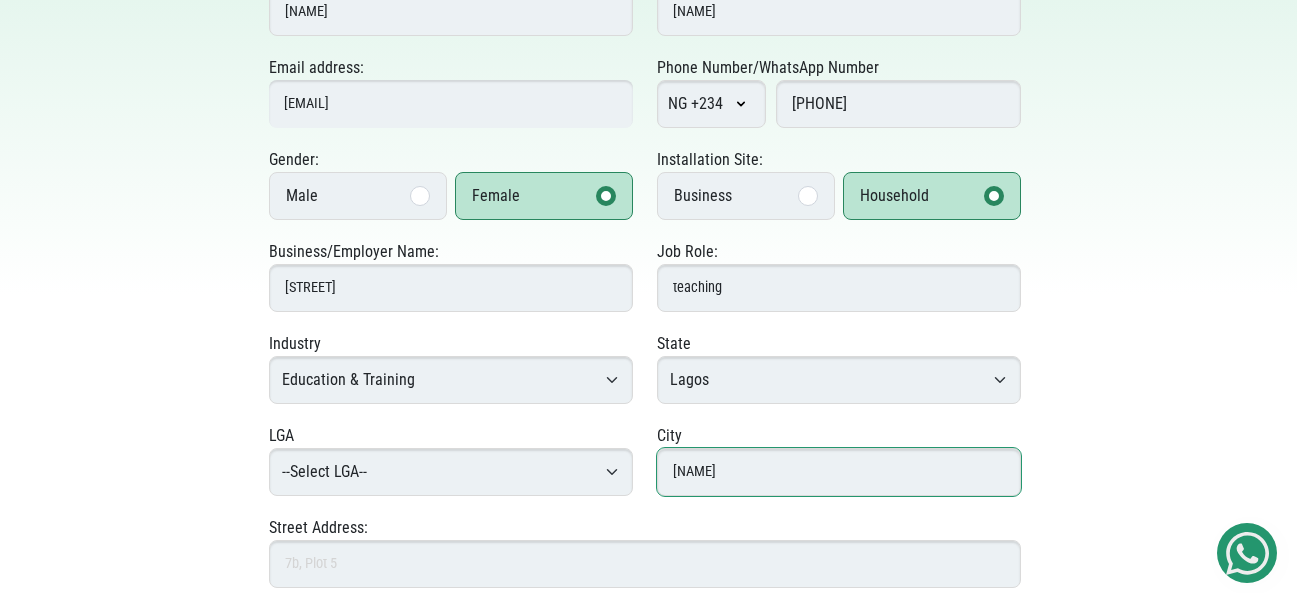 type on "mushin" 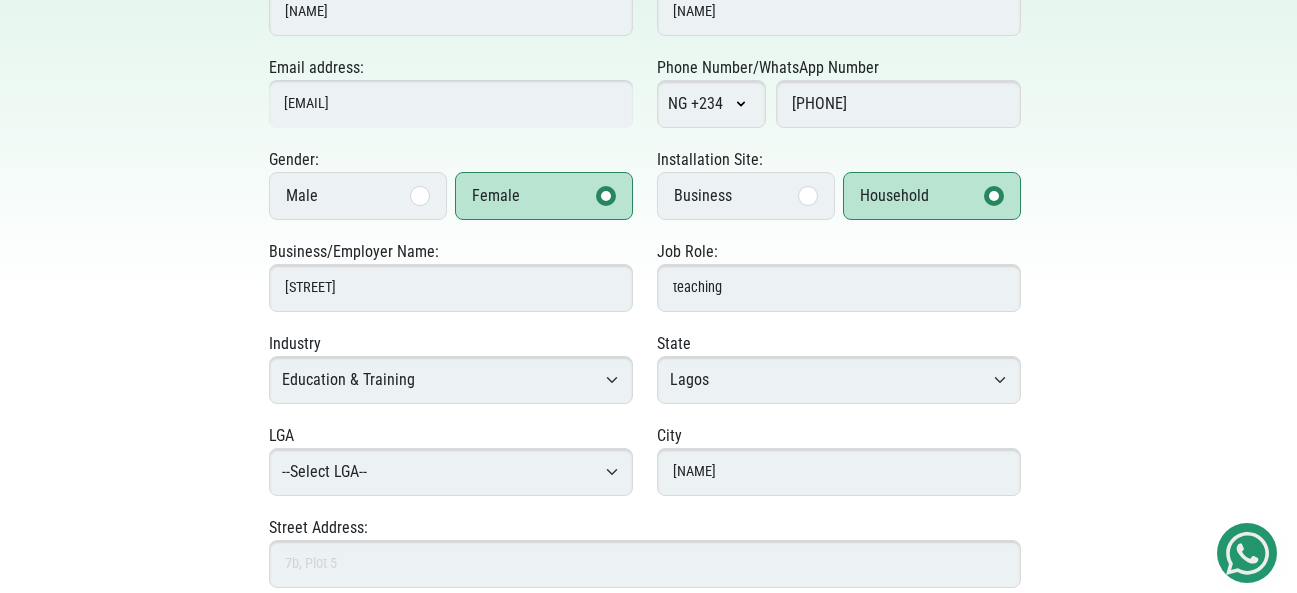click on "--Select LGA-- Agege Ajeromi-Ifelodun Alimosho Amuwo-Odofin Apapa Badagry Epe Eti-Osa Ibeju/Lekki Ifako-Ijaye Ikeja Ikorodu Kosofe Lagos Island Lagos Mainland Mushin Ojo Oshodi-Isolo Shomolu Surulere" at bounding box center [451, 472] 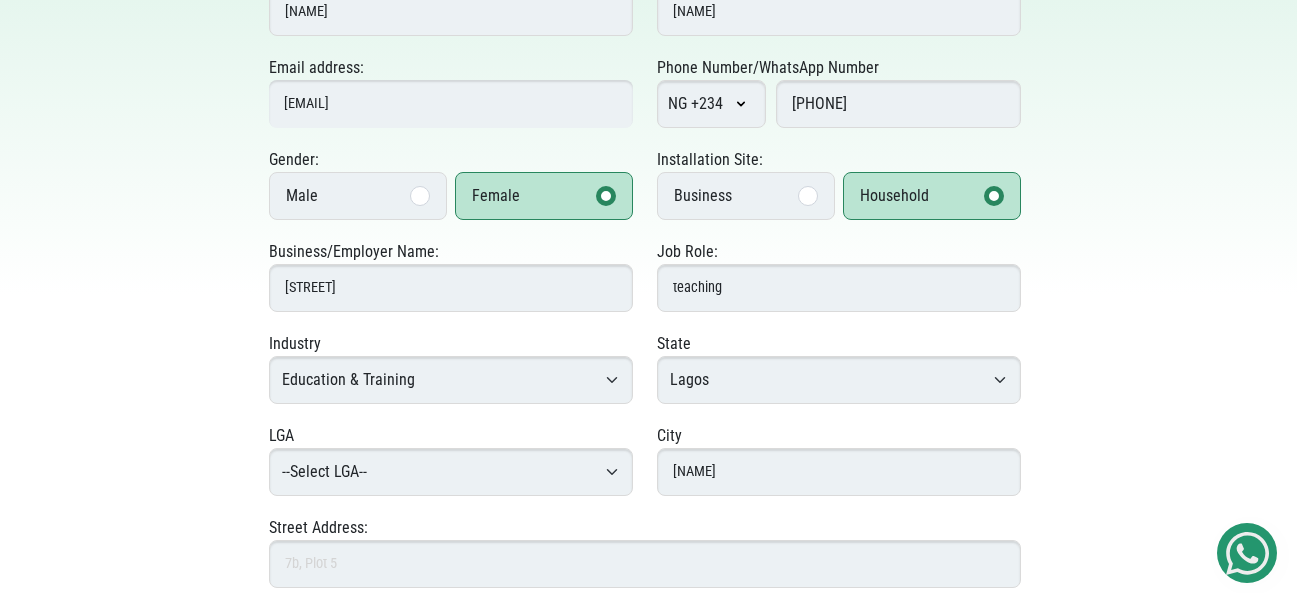 select on "Mushin" 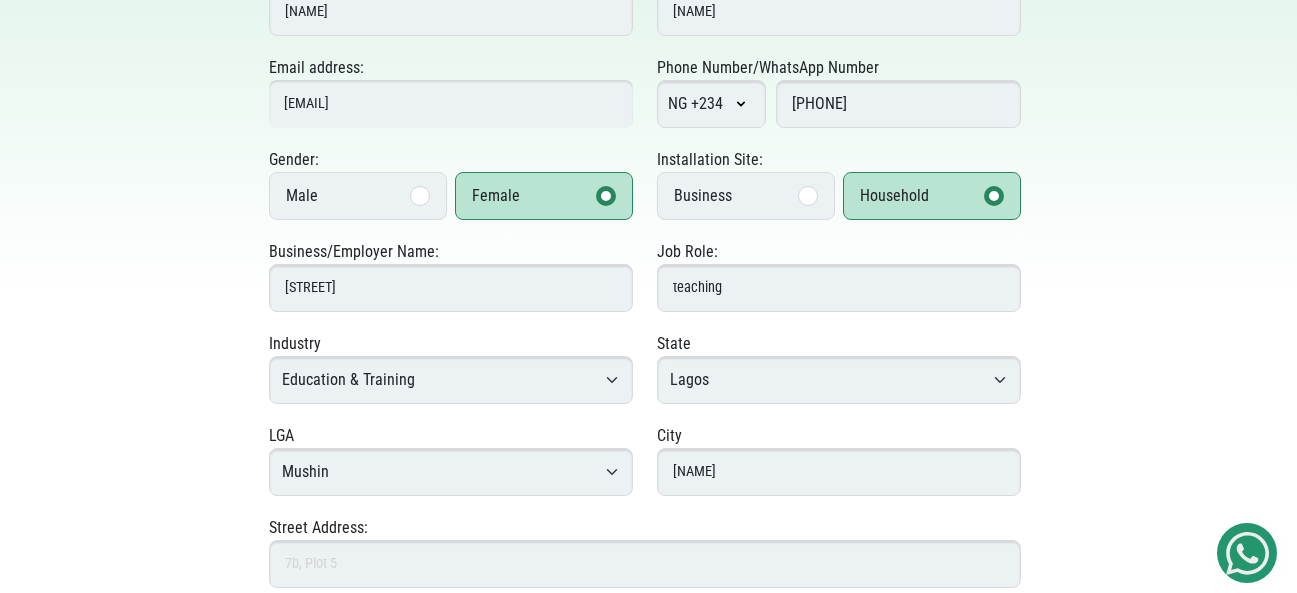 click on "--Select LGA-- Agege Ajeromi-Ifelodun Alimosho Amuwo-Odofin Apapa Badagry Epe Eti-Osa Ibeju/Lekki Ifako-Ijaye Ikeja Ikorodu Kosofe Lagos Island Lagos Mainland Mushin Ojo Oshodi-Isolo Shomolu Surulere" at bounding box center [451, 472] 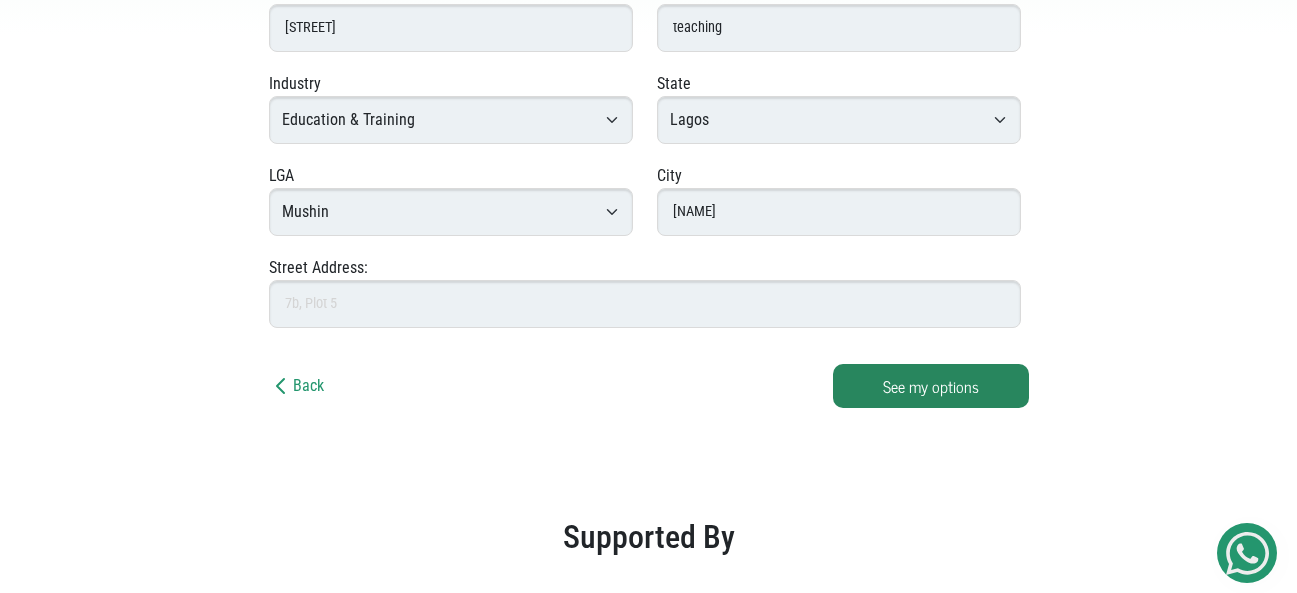 scroll, scrollTop: 566, scrollLeft: 0, axis: vertical 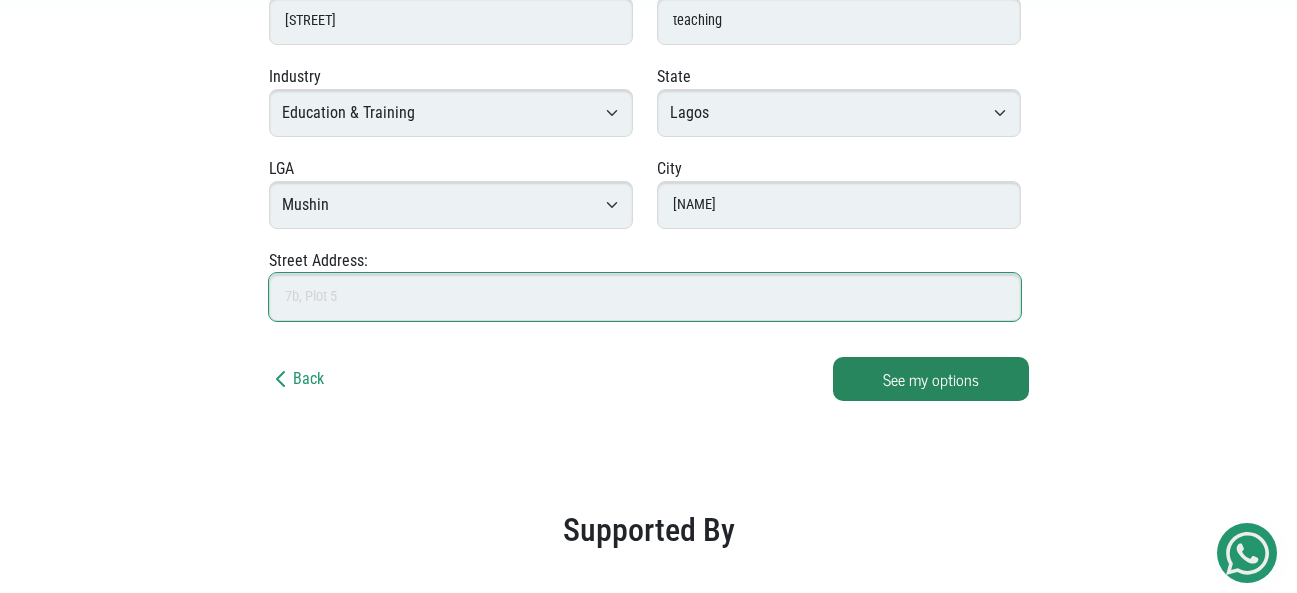 click on "Street Address:" at bounding box center (645, 297) 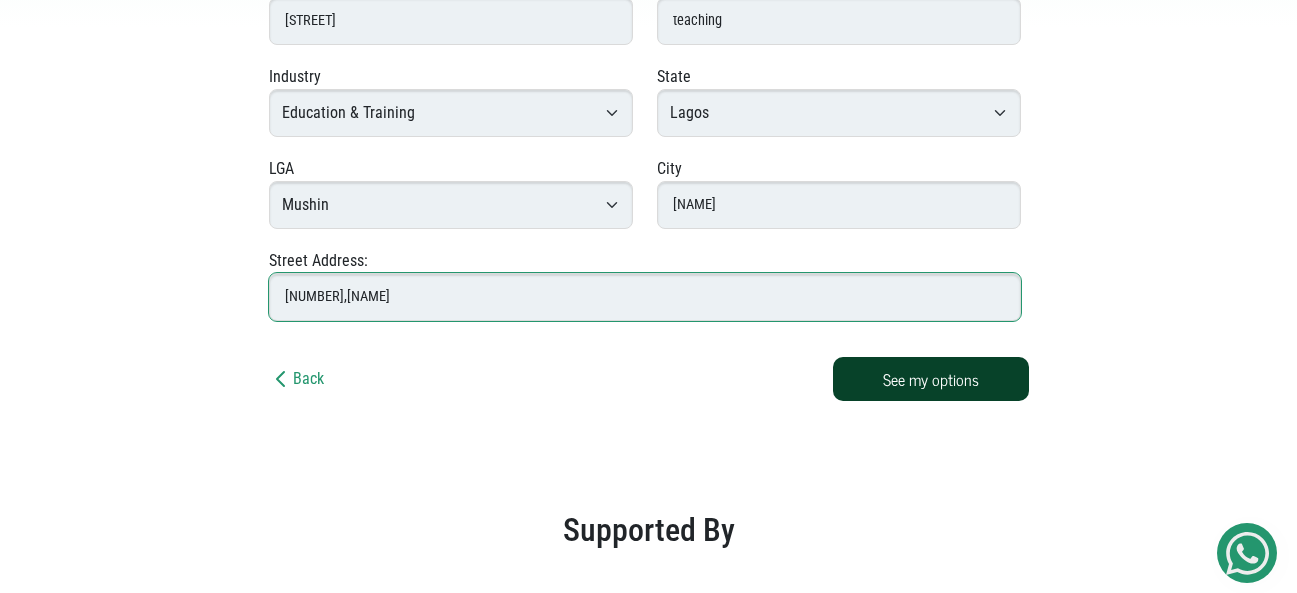 type on "45,Paul okuntola" 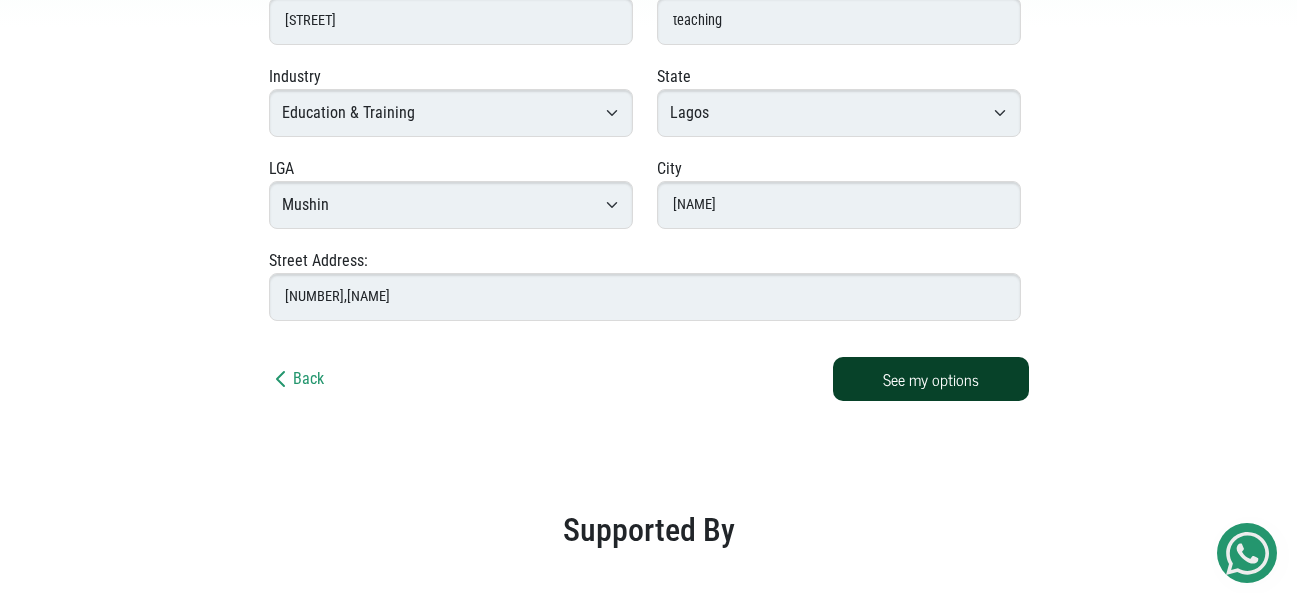click on "See my options" at bounding box center (931, 379) 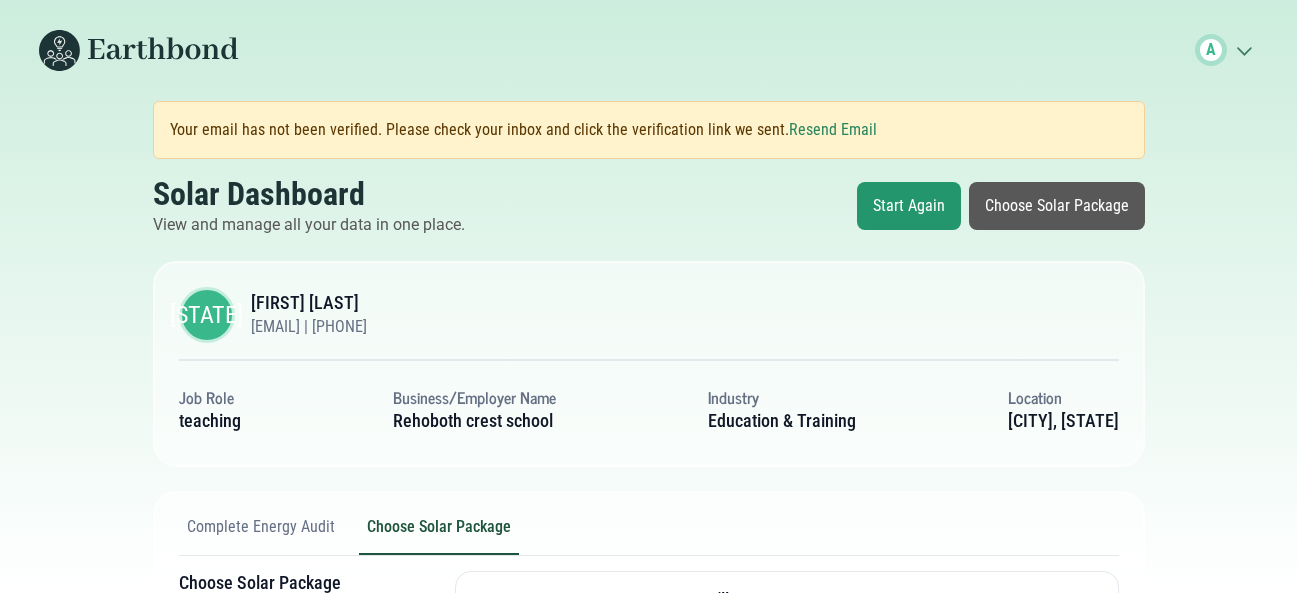 scroll, scrollTop: 0, scrollLeft: 0, axis: both 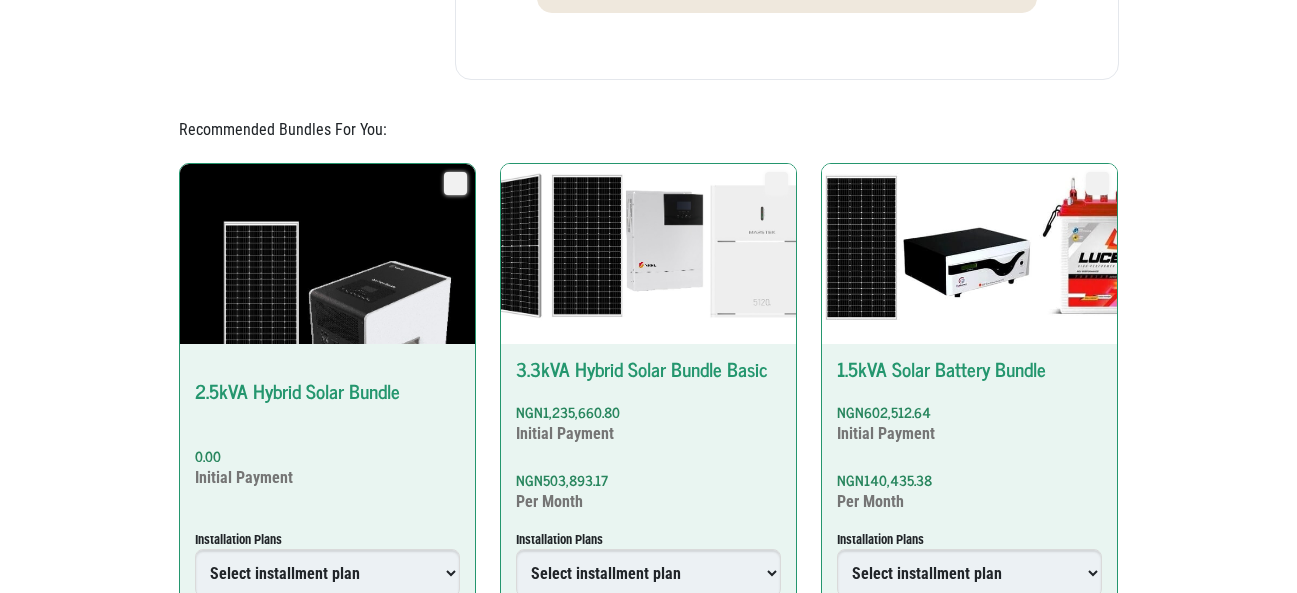 click on "[EMAIL]" at bounding box center [648, -784] 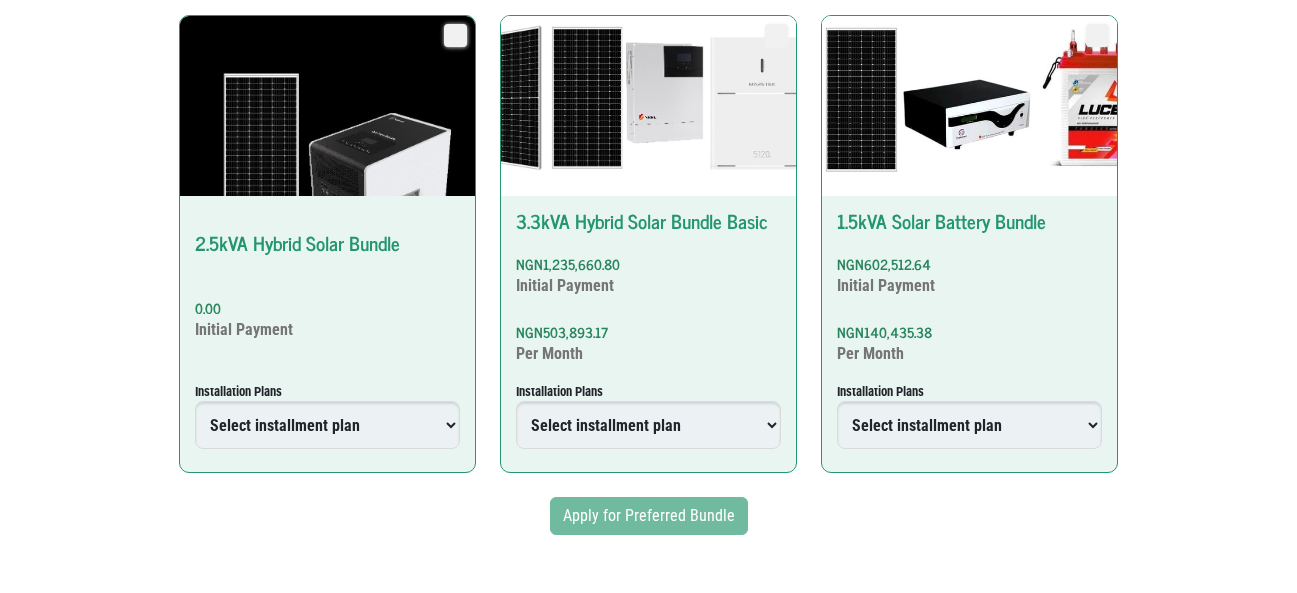 click on "Select installment plan
Upfront Plan
6 Months Plan 12 Months Plan Outright Plan" at bounding box center [327, 425] 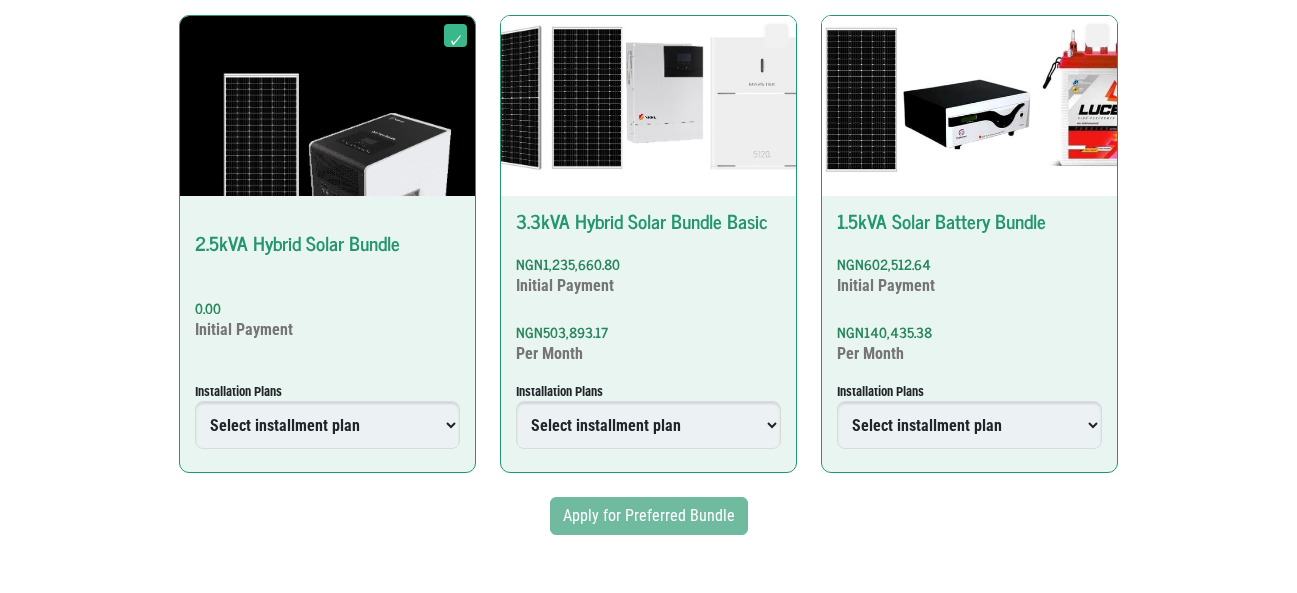 click on "Select installment plan
Upfront Plan
6 Months Plan 12 Months Plan Outright Plan" at bounding box center [327, 425] 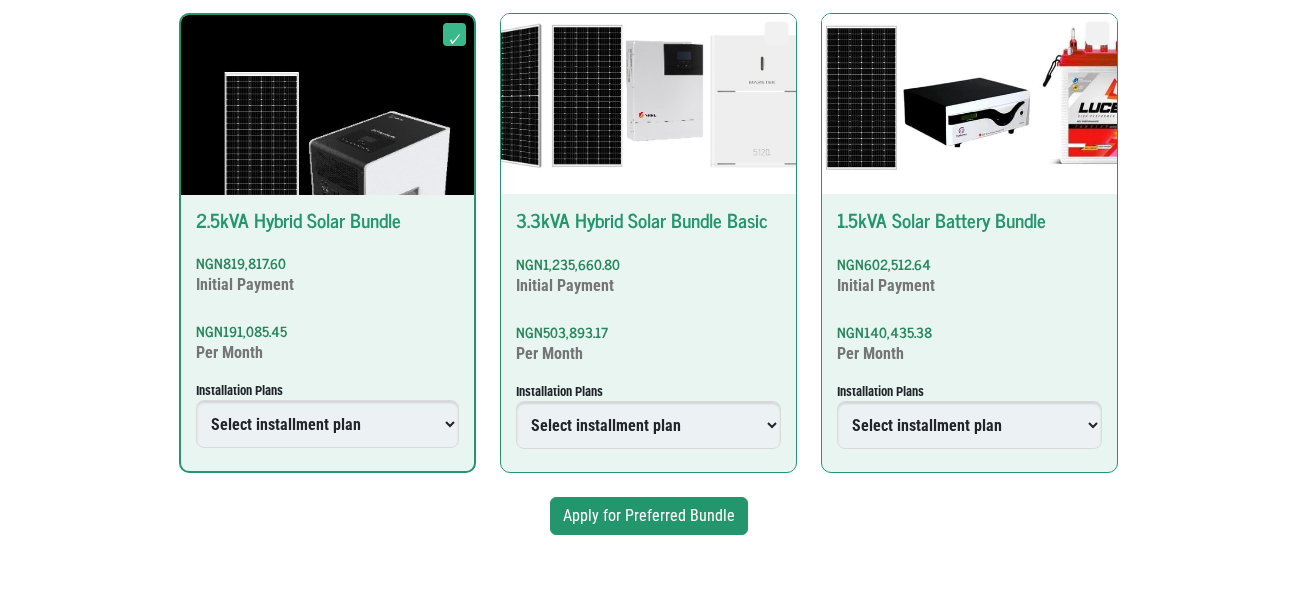 click on "Select installment plan
12 Months Plan
6 Months Plan Outright Plan" at bounding box center [969, 425] 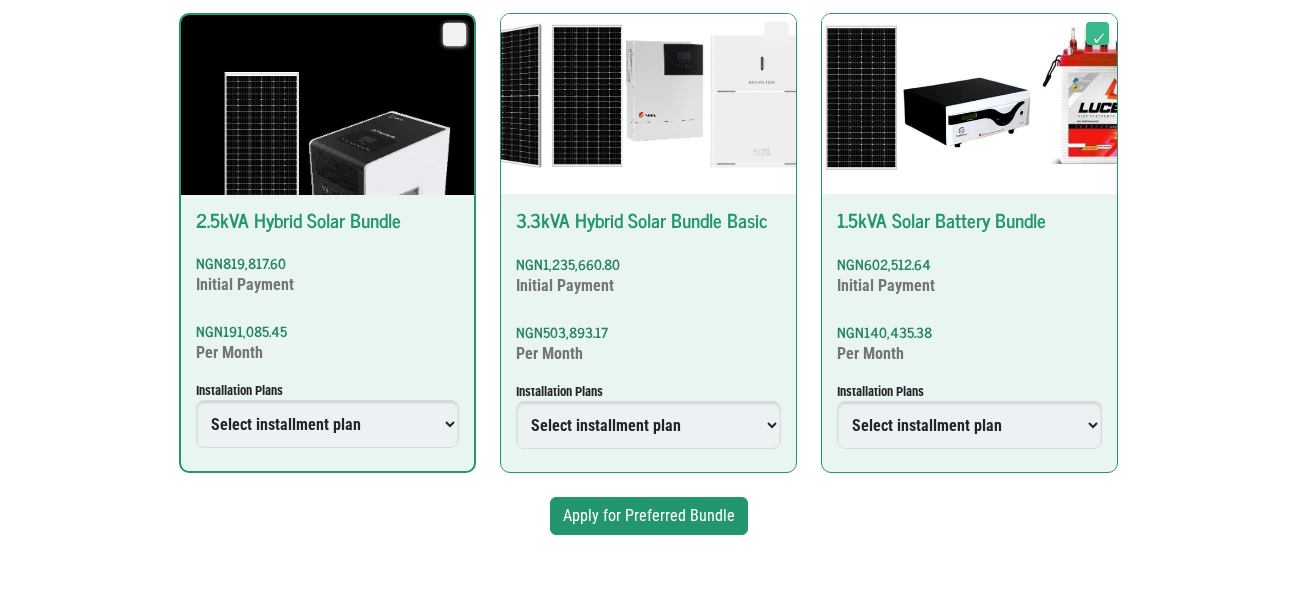 click on "Select installment plan
12 Months Plan
6 Months Plan Outright Plan" at bounding box center (969, 425) 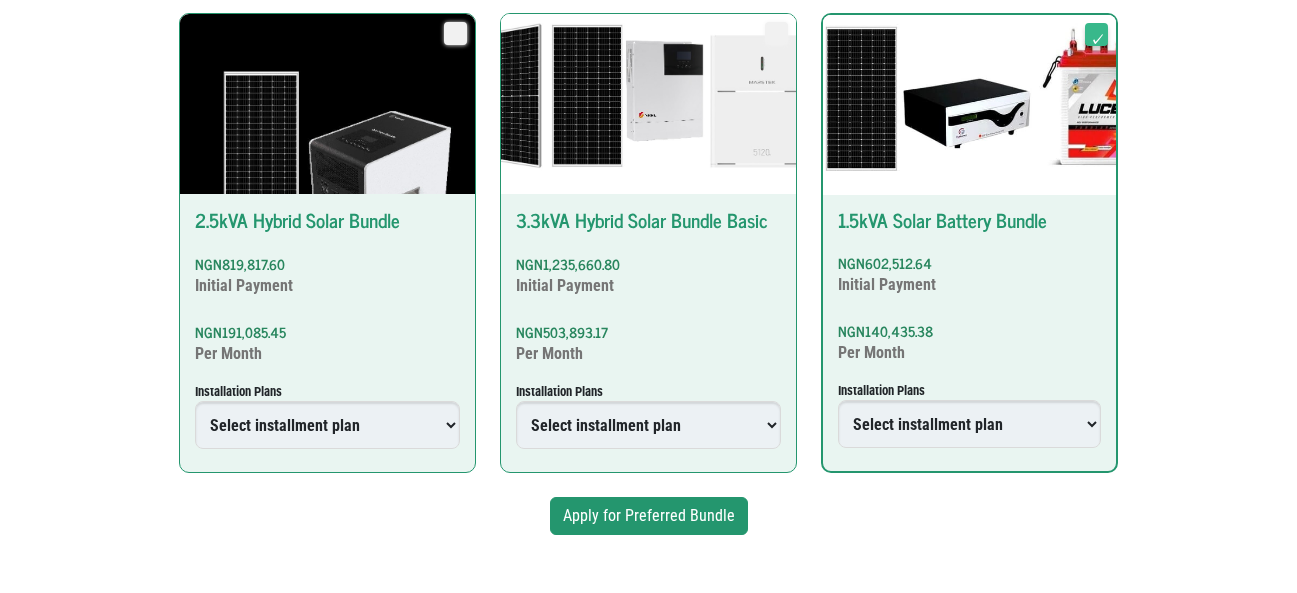 click on "Apply for Preferred Bundle" at bounding box center (649, 516) 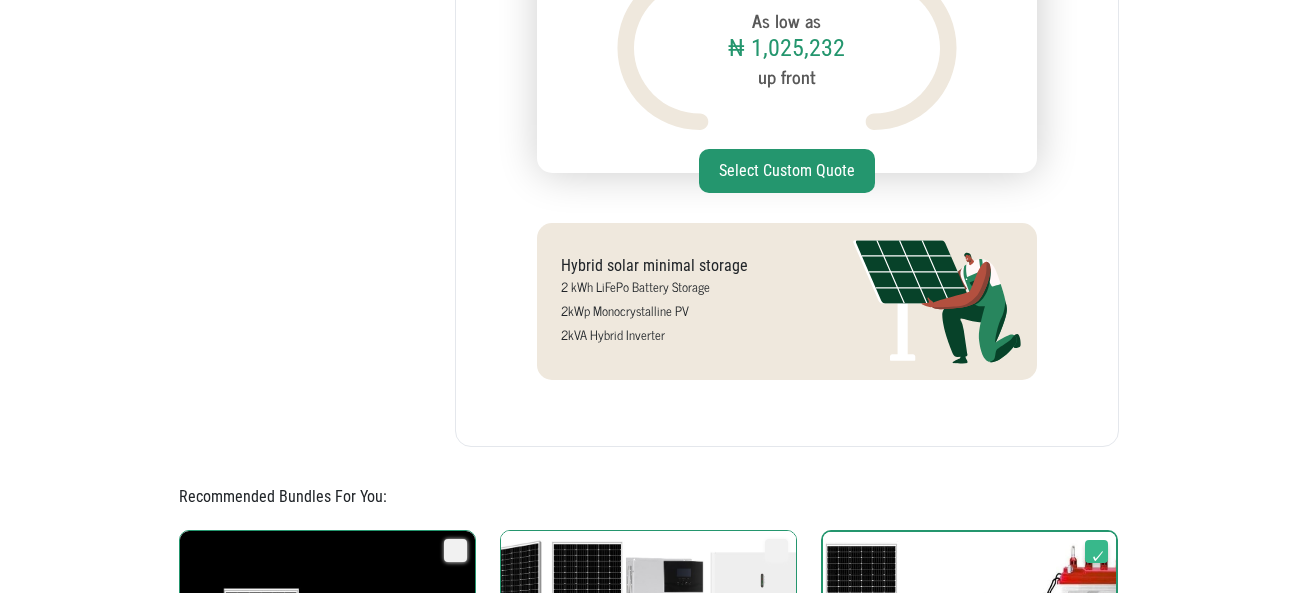 scroll, scrollTop: 358, scrollLeft: 0, axis: vertical 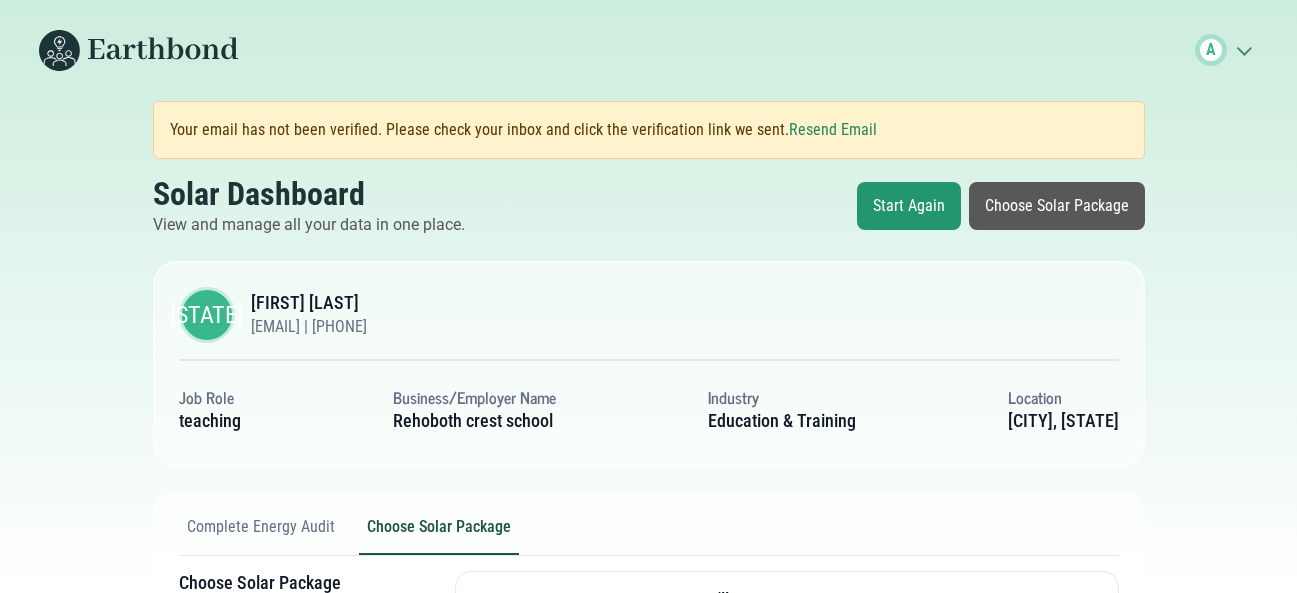 click on "Choose Solar Package" at bounding box center (1057, 206) 